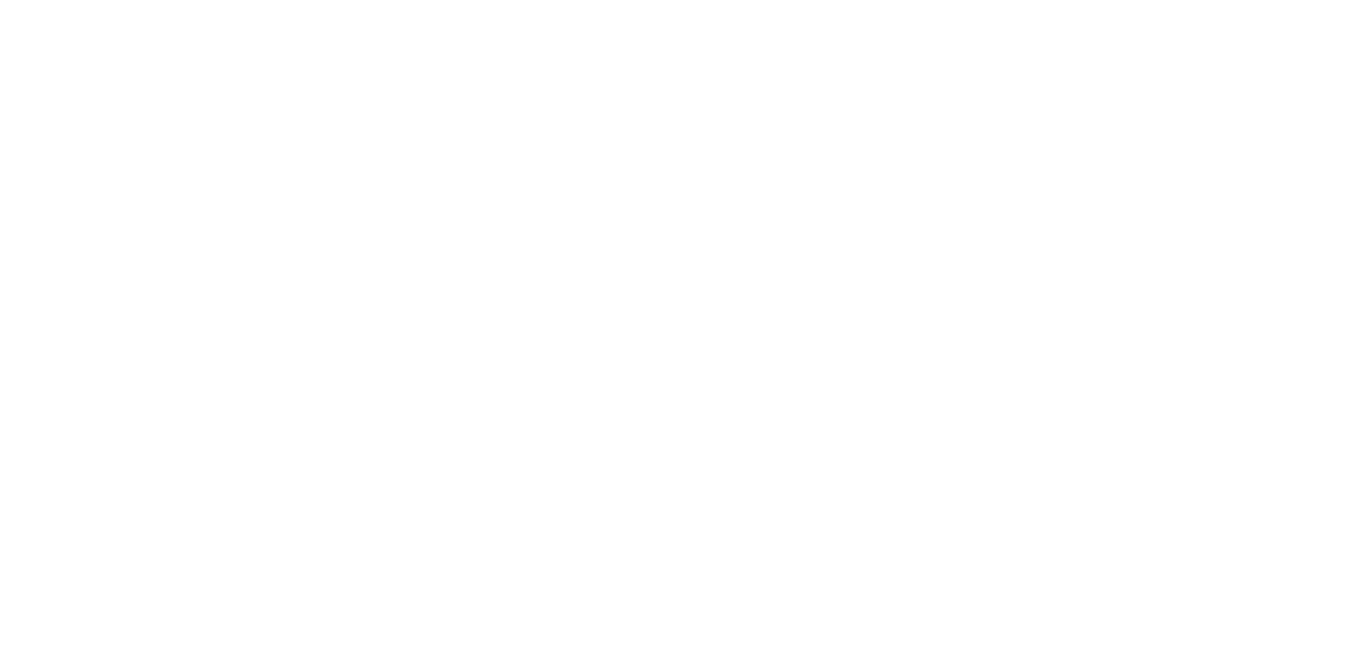 scroll, scrollTop: 0, scrollLeft: 0, axis: both 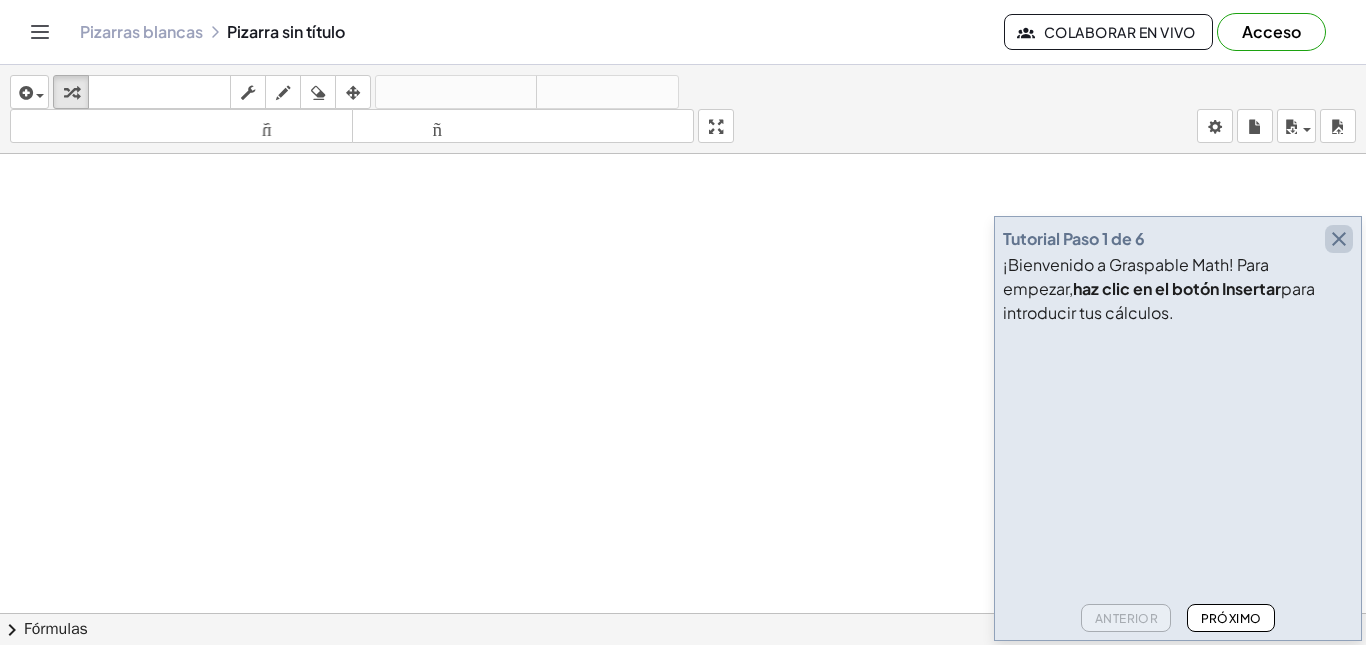 click at bounding box center [1339, 239] 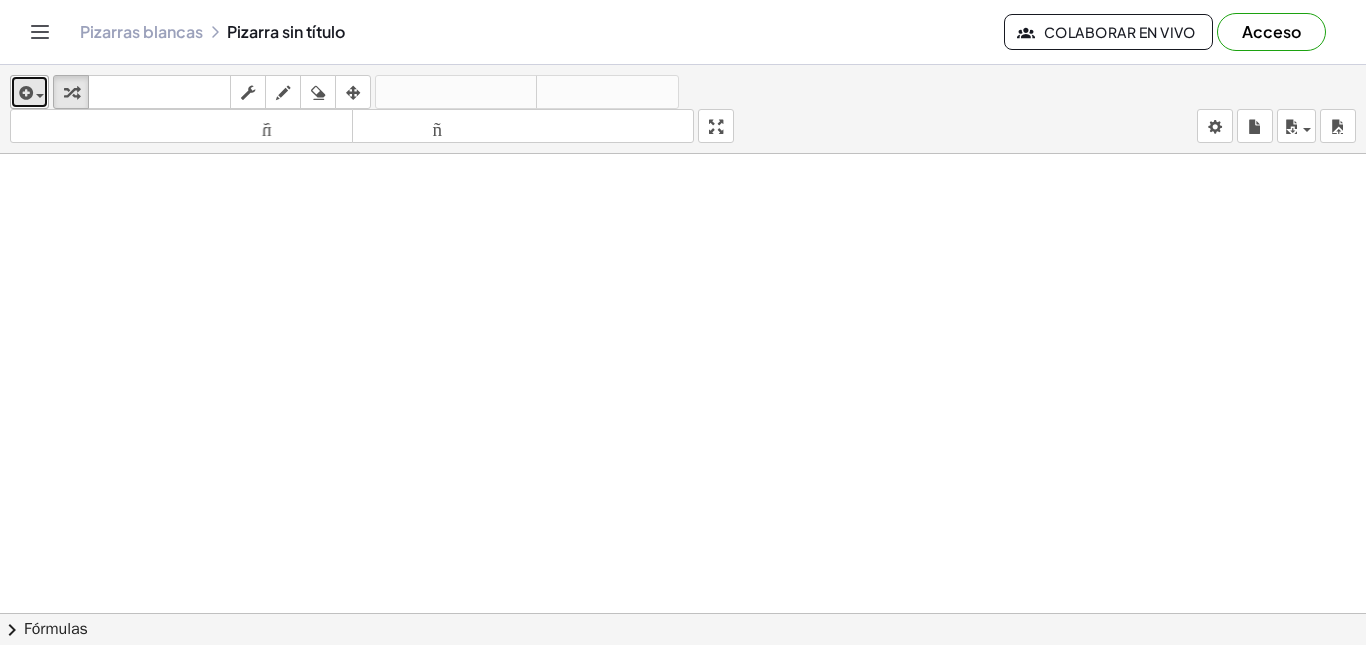 click at bounding box center (35, 95) 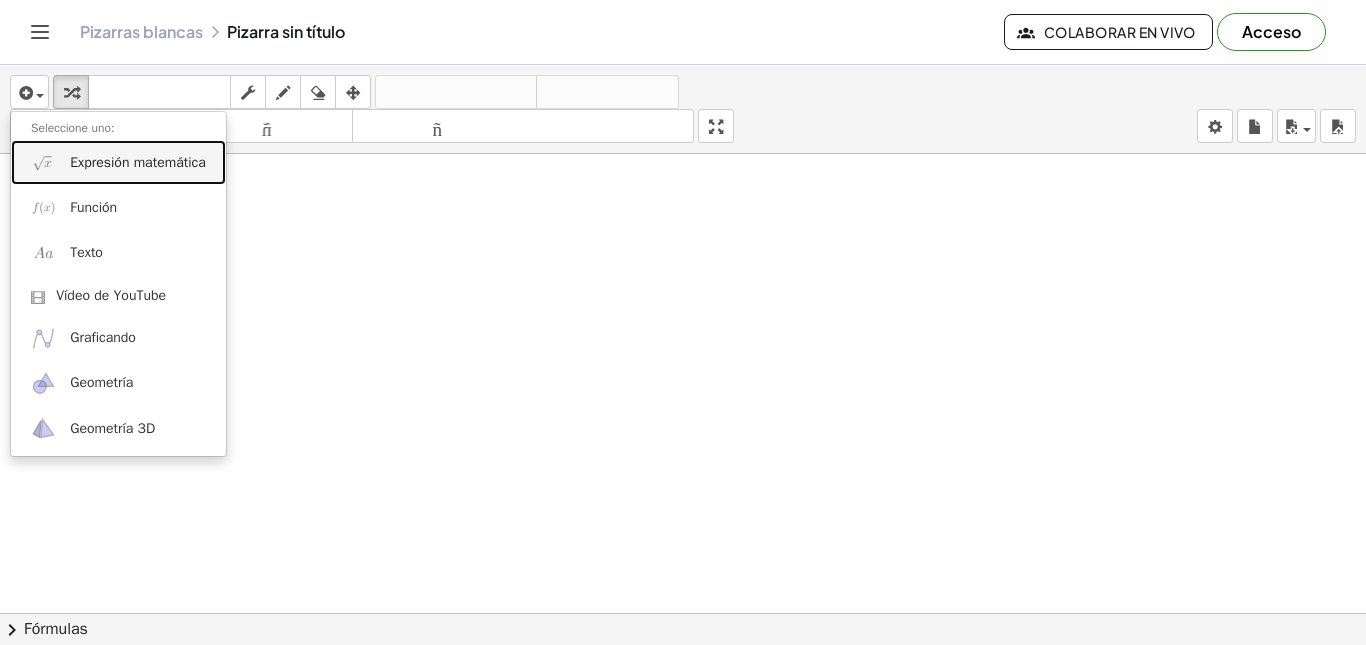 click on "Expresión matemática" at bounding box center [138, 162] 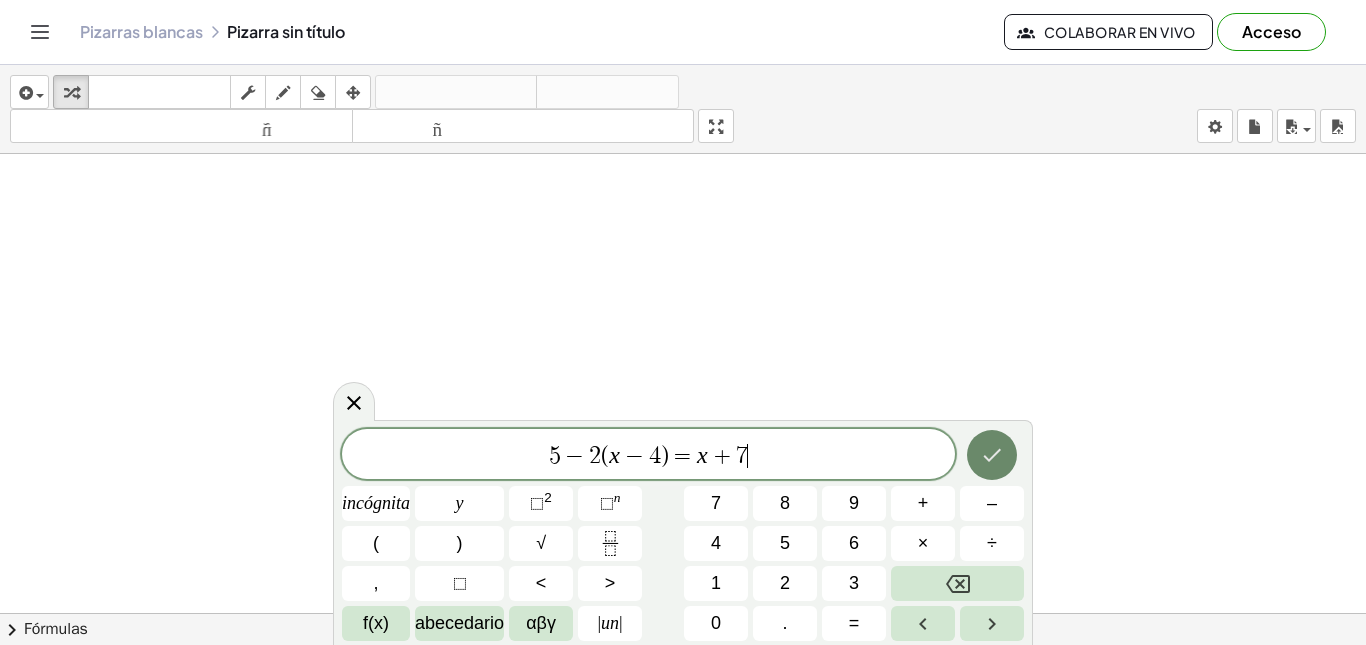 click 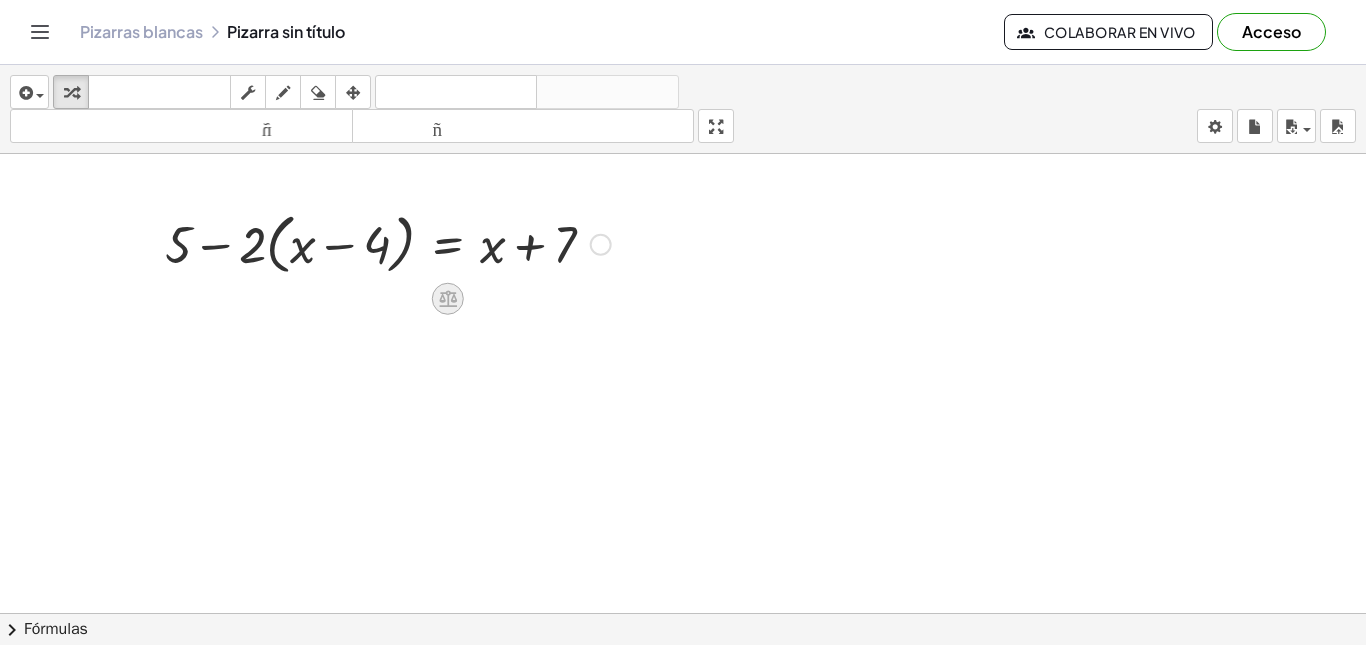 click at bounding box center (448, 299) 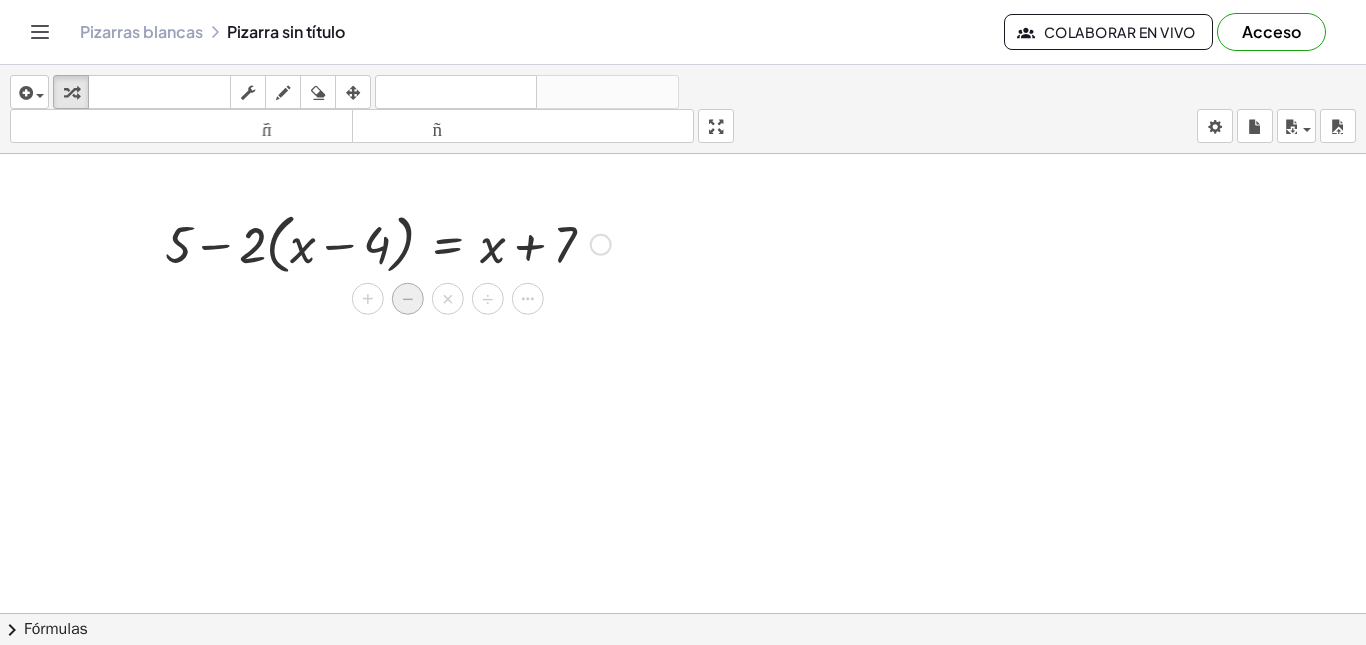click on "−" at bounding box center (408, 299) 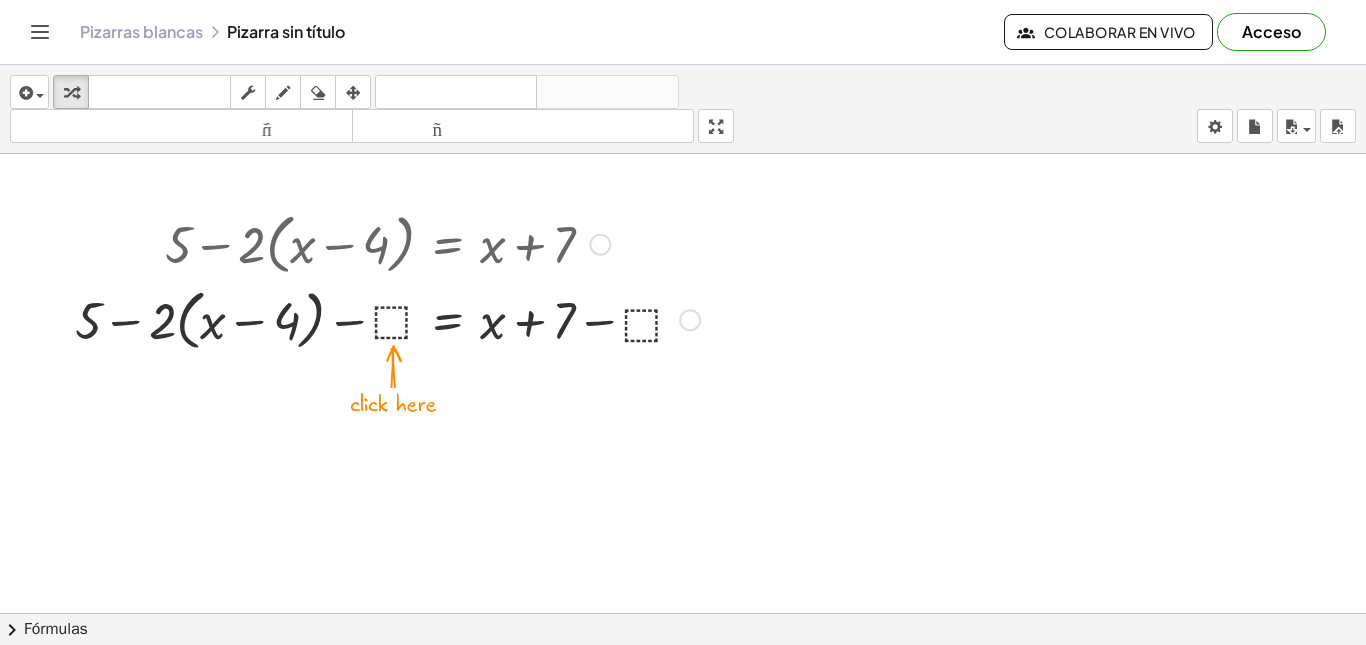 click at bounding box center [387, 319] 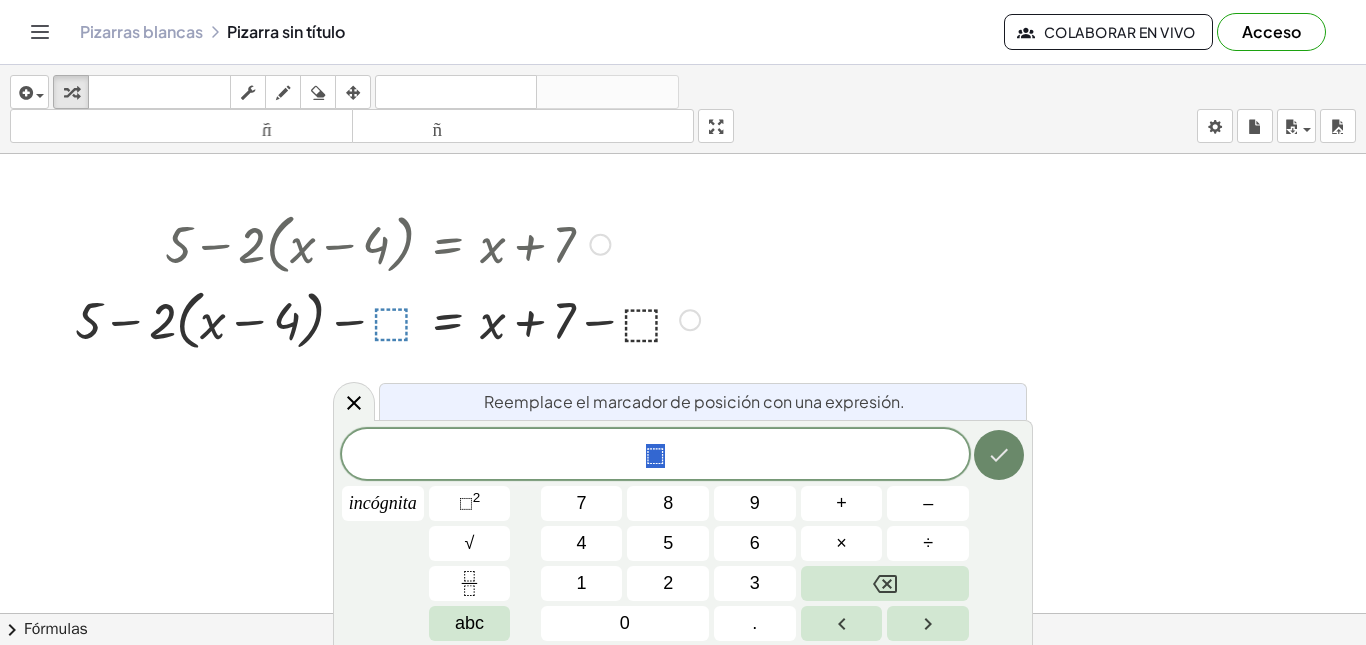 click 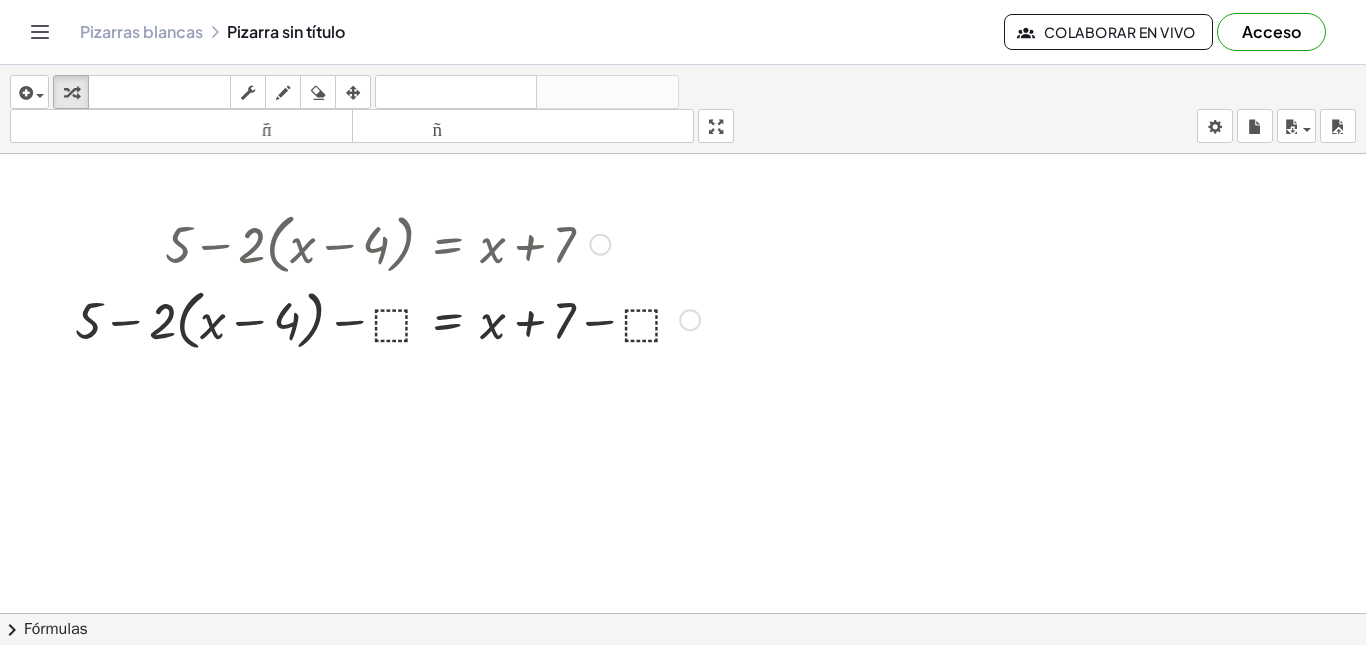 click at bounding box center [690, 320] 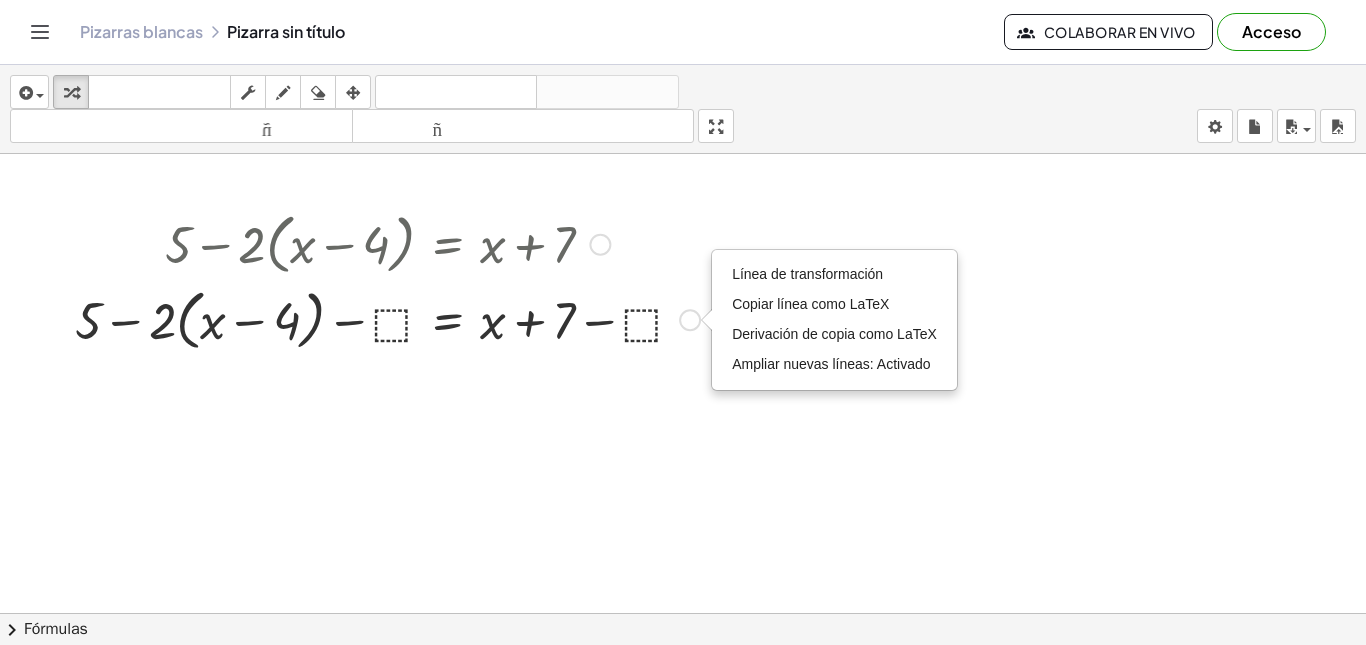 click at bounding box center [600, 245] 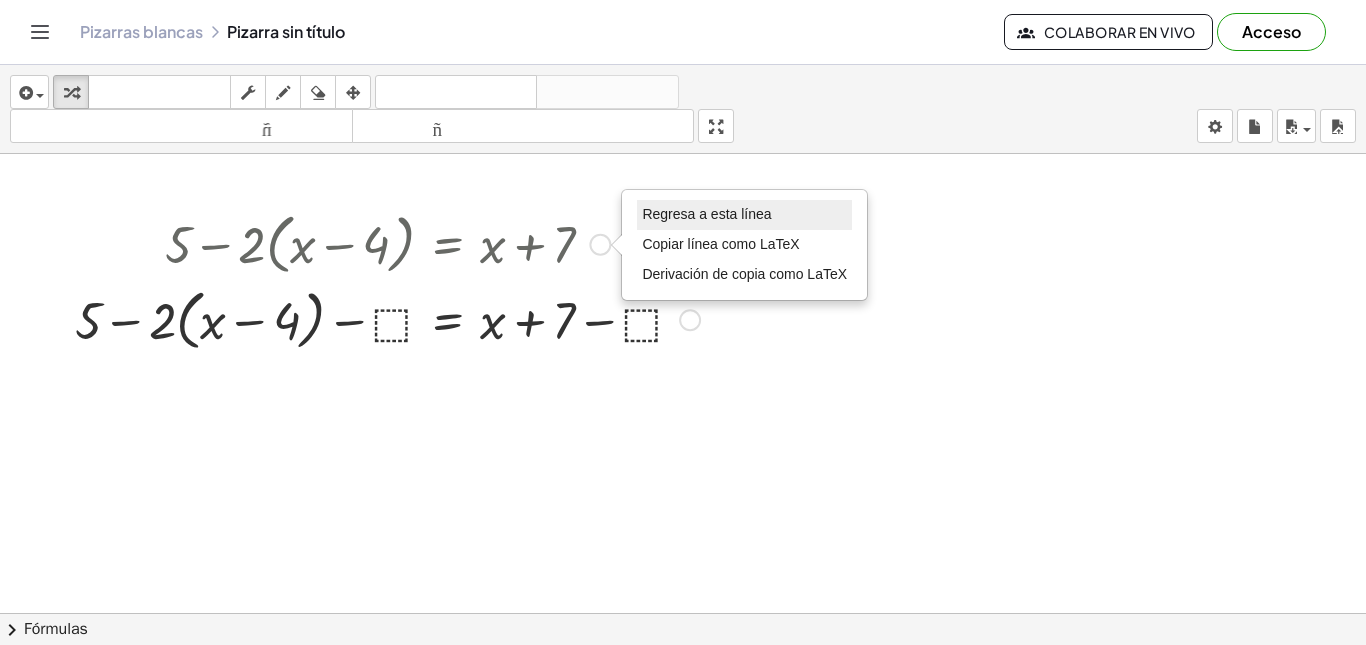 click on "Regresa a esta línea" at bounding box center (706, 214) 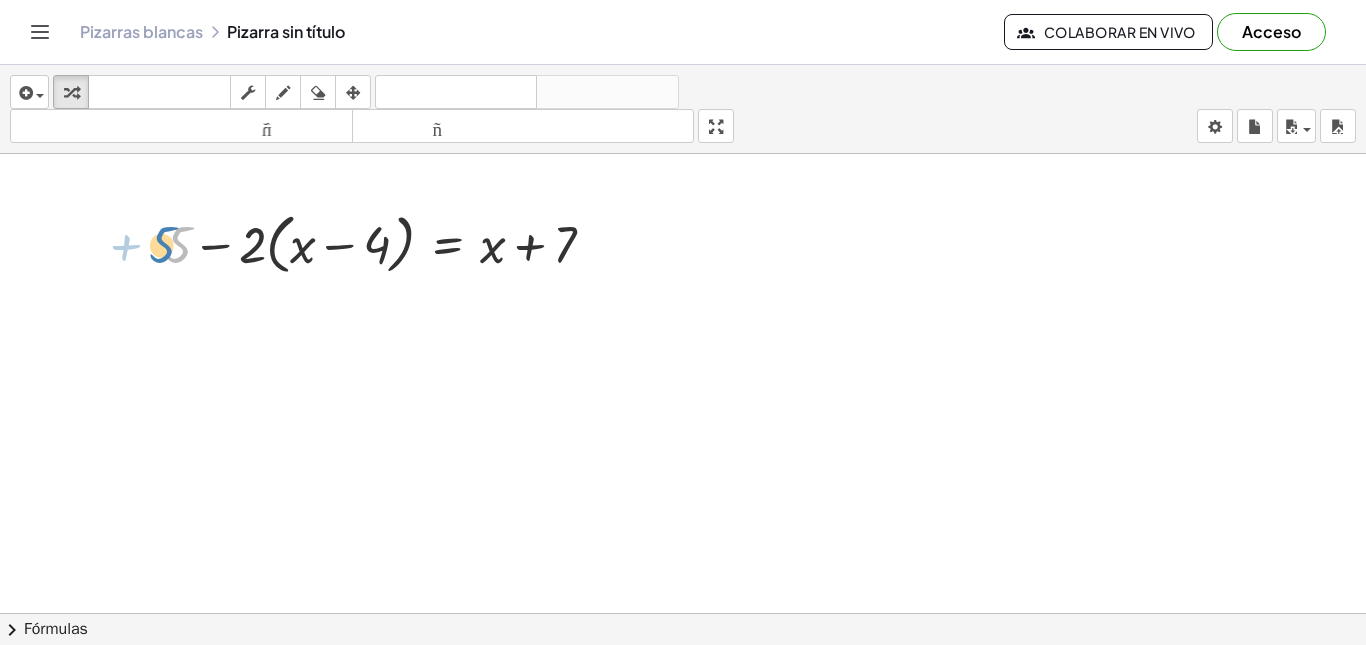 drag, startPoint x: 176, startPoint y: 240, endPoint x: 160, endPoint y: 238, distance: 16.124516 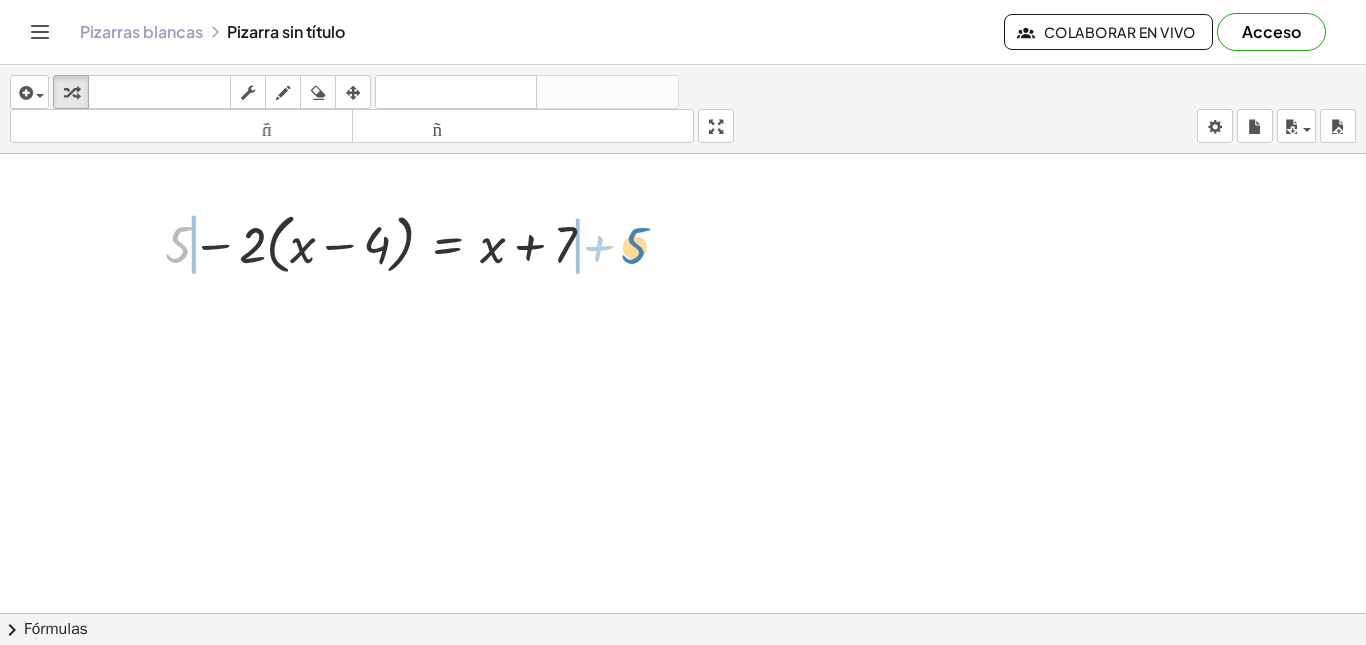 drag, startPoint x: 178, startPoint y: 247, endPoint x: 634, endPoint y: 248, distance: 456.0011 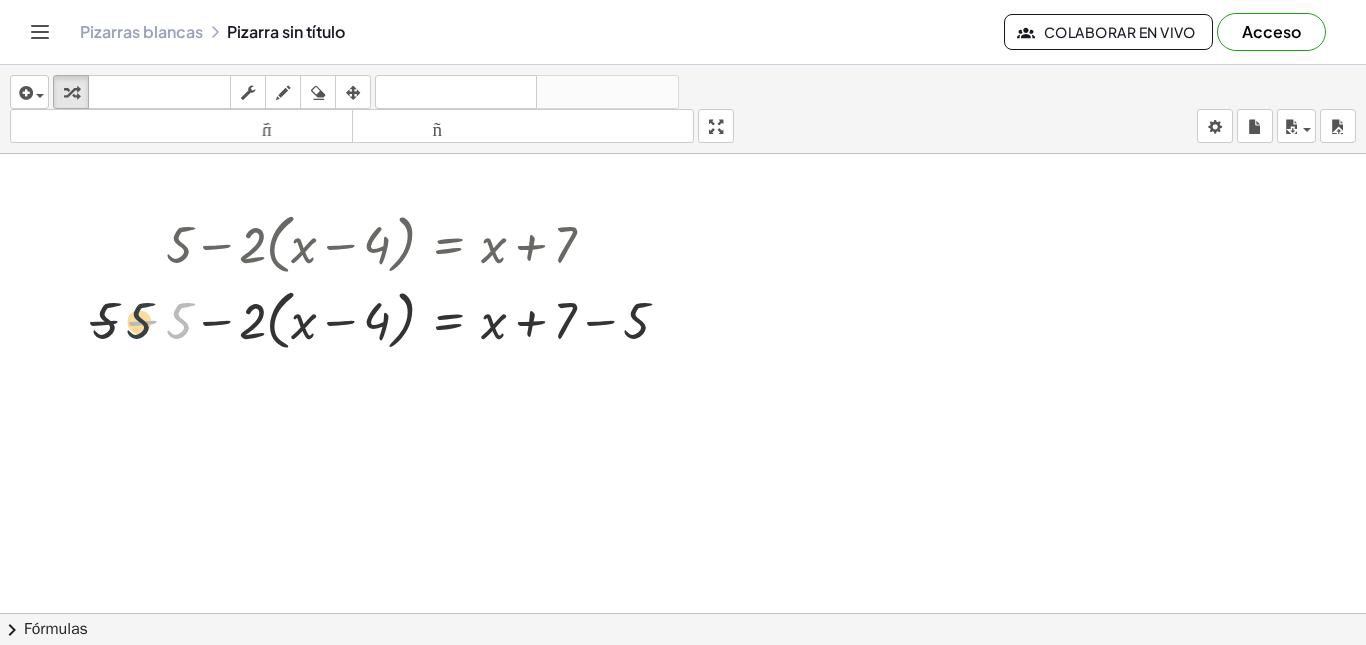 drag, startPoint x: 178, startPoint y: 328, endPoint x: 130, endPoint y: 328, distance: 48 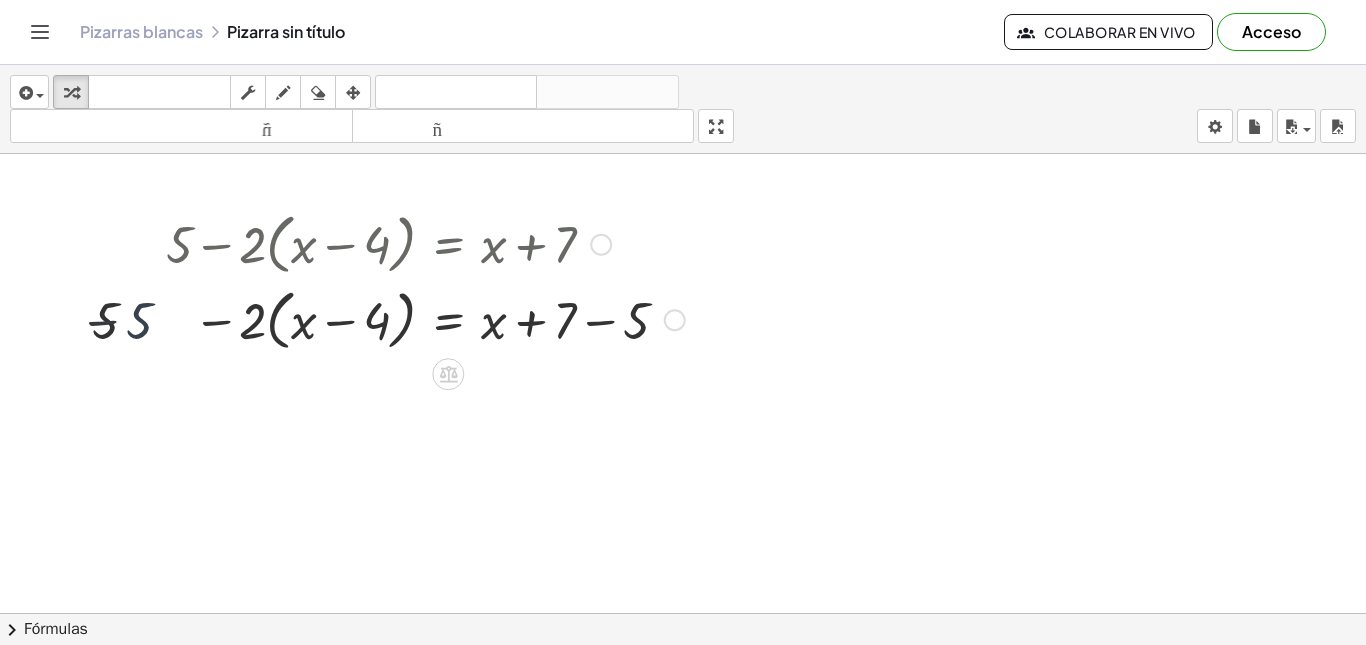 click at bounding box center (388, 319) 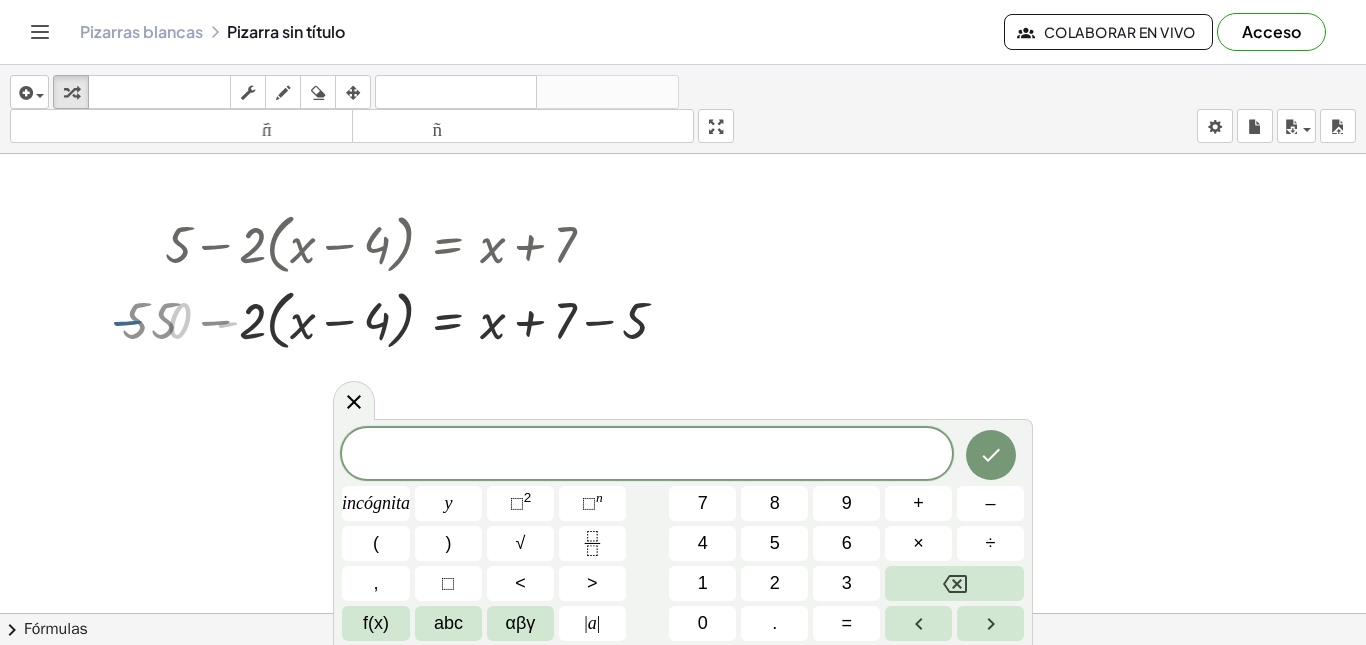 click at bounding box center [683, 692] 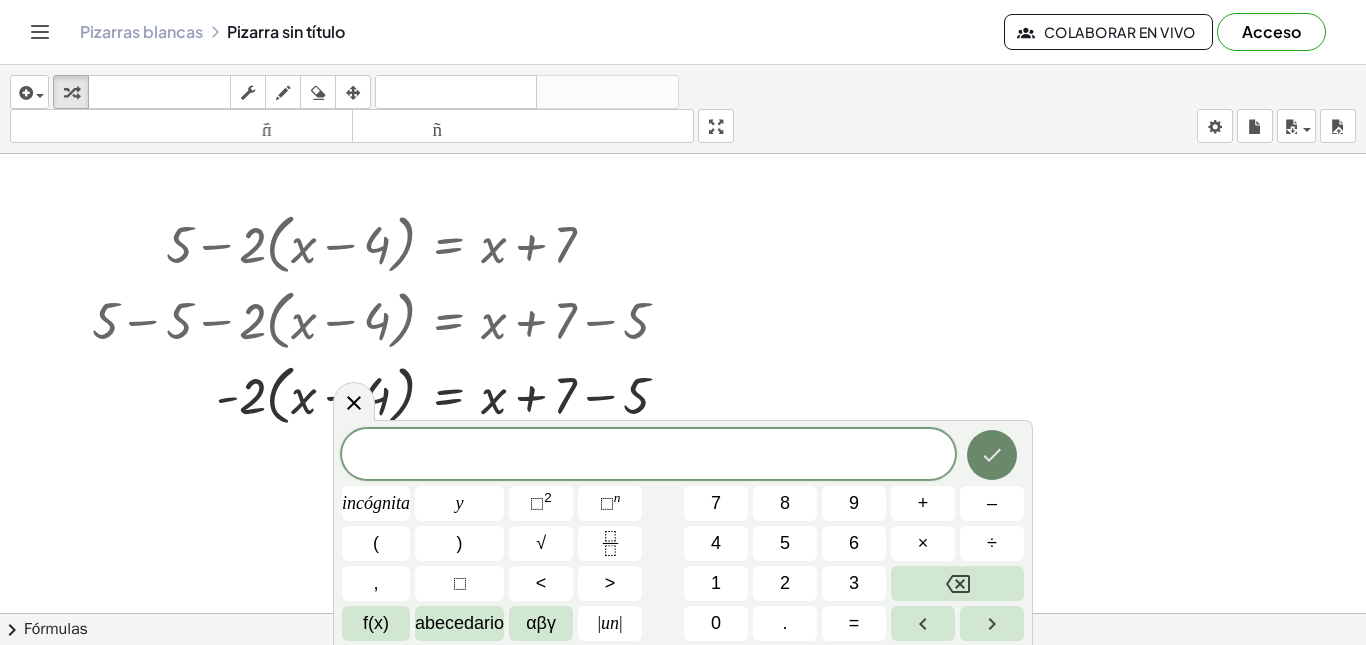 click 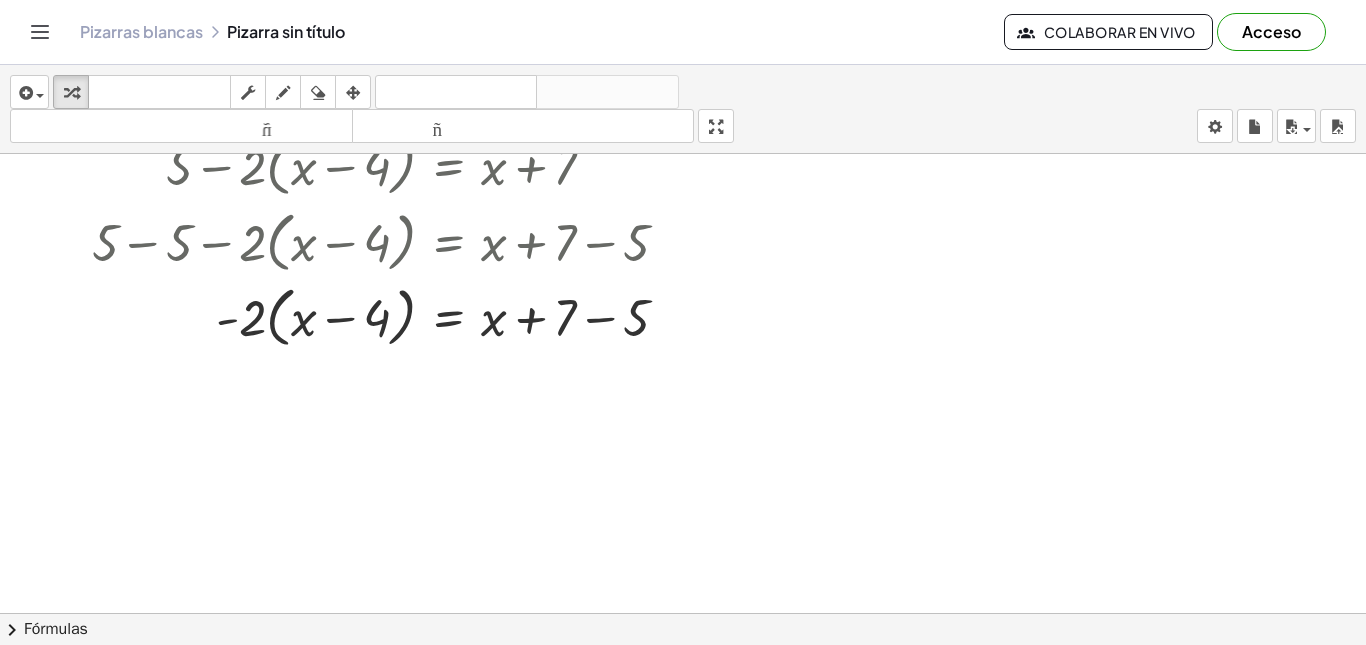 scroll, scrollTop: 0, scrollLeft: 0, axis: both 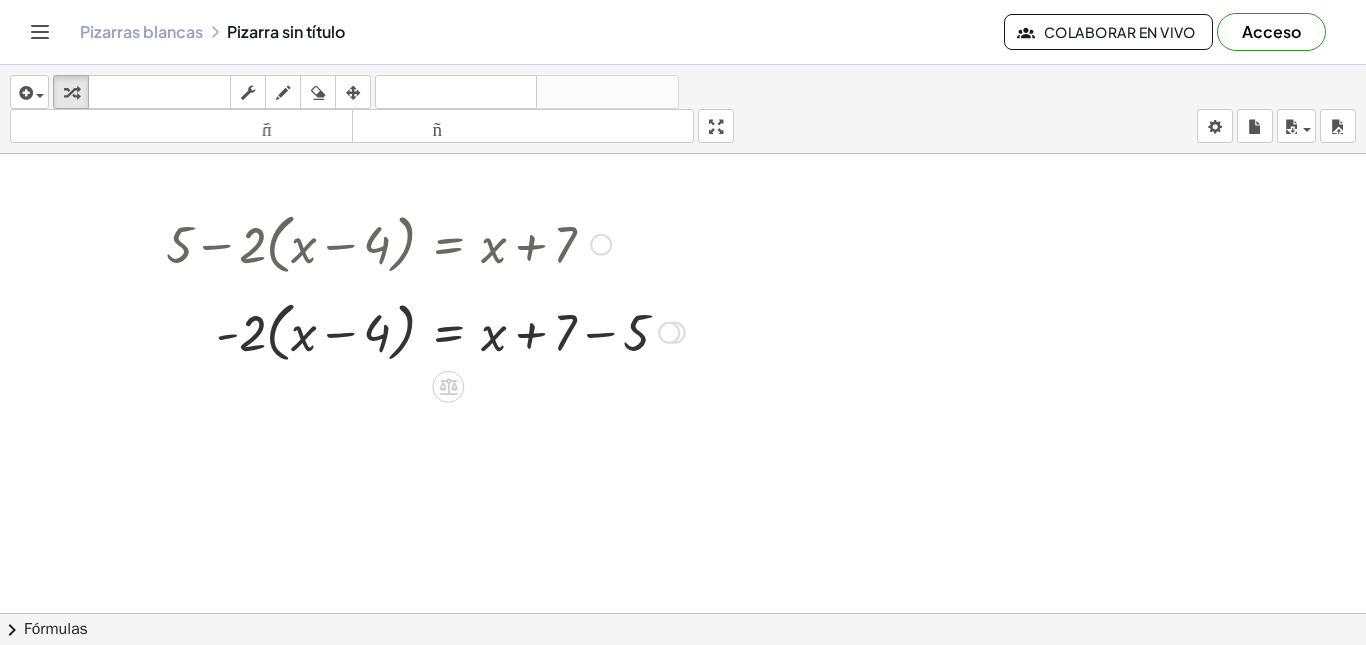 drag, startPoint x: 676, startPoint y: 397, endPoint x: 671, endPoint y: 326, distance: 71.17584 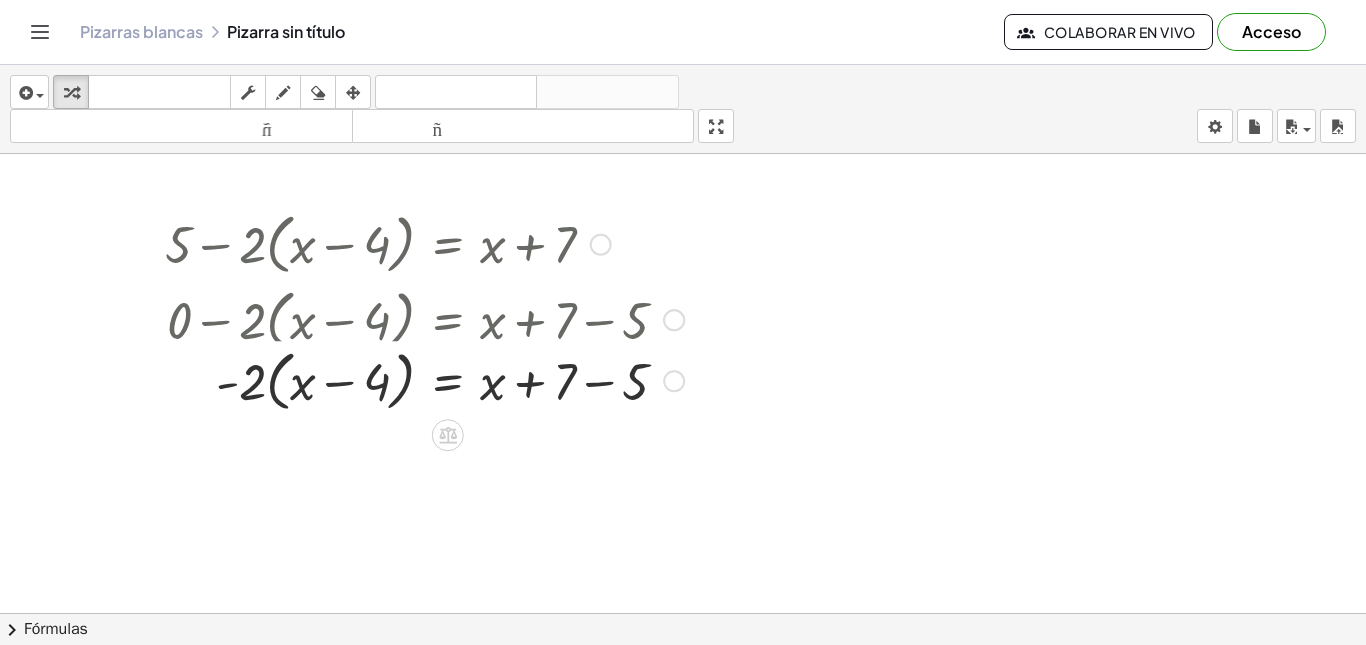 drag, startPoint x: 662, startPoint y: 319, endPoint x: 665, endPoint y: 385, distance: 66.068146 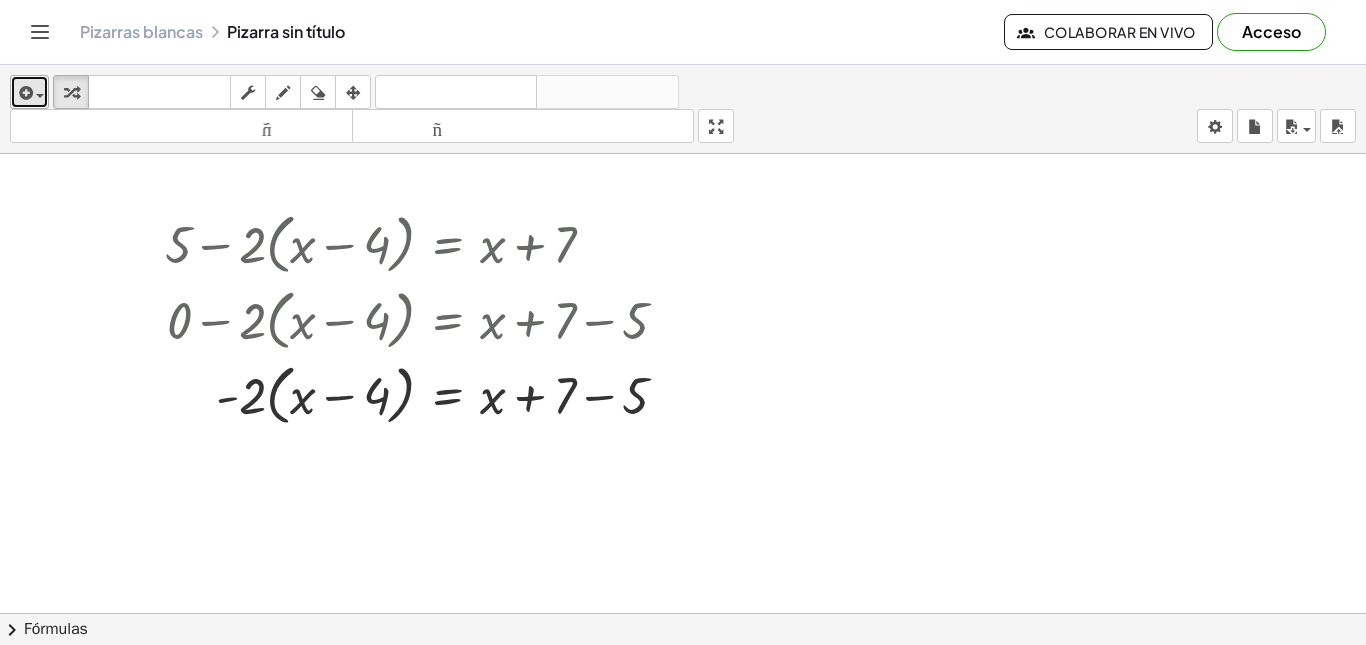 click at bounding box center (24, 93) 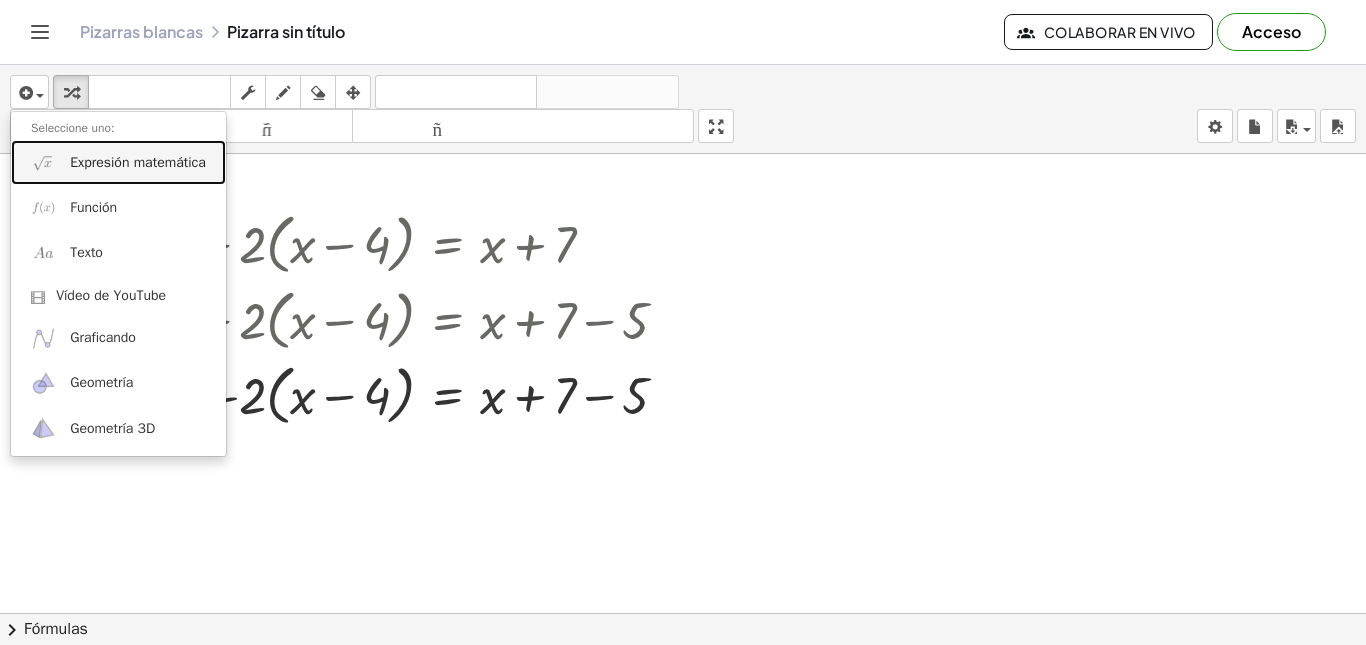 click on "Expresión matemática" at bounding box center (138, 162) 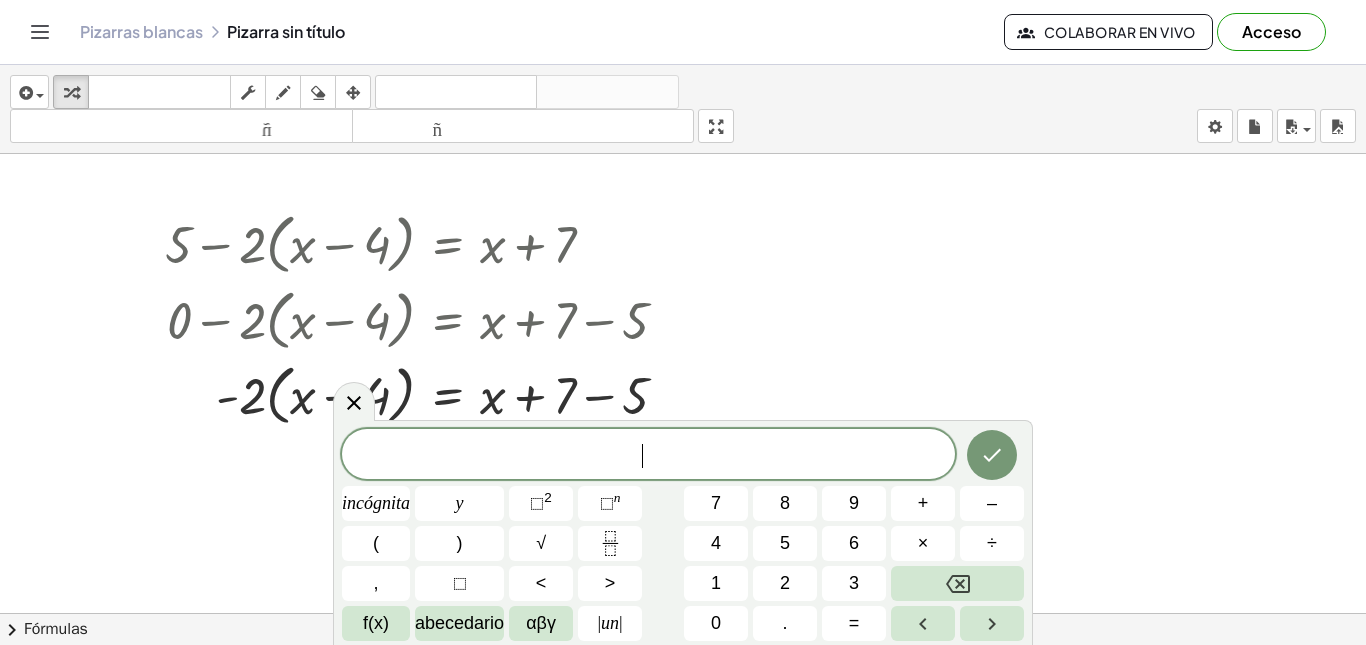 click on "​" at bounding box center [648, 456] 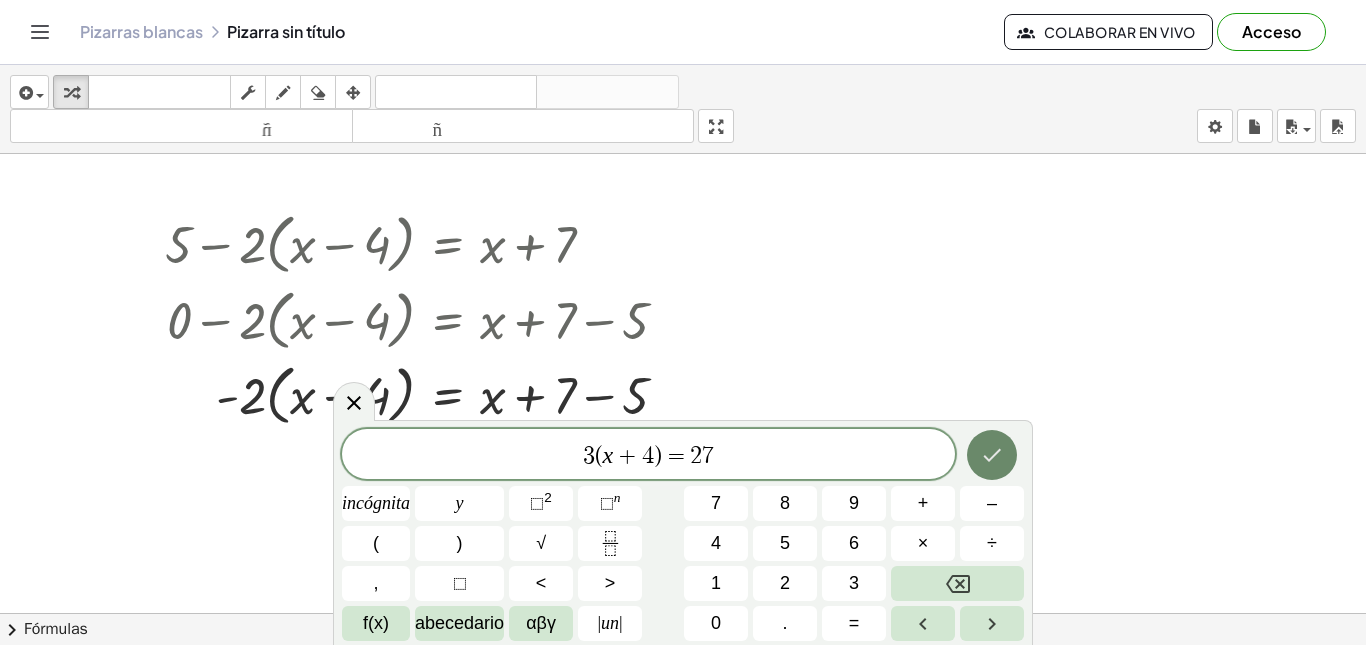 click 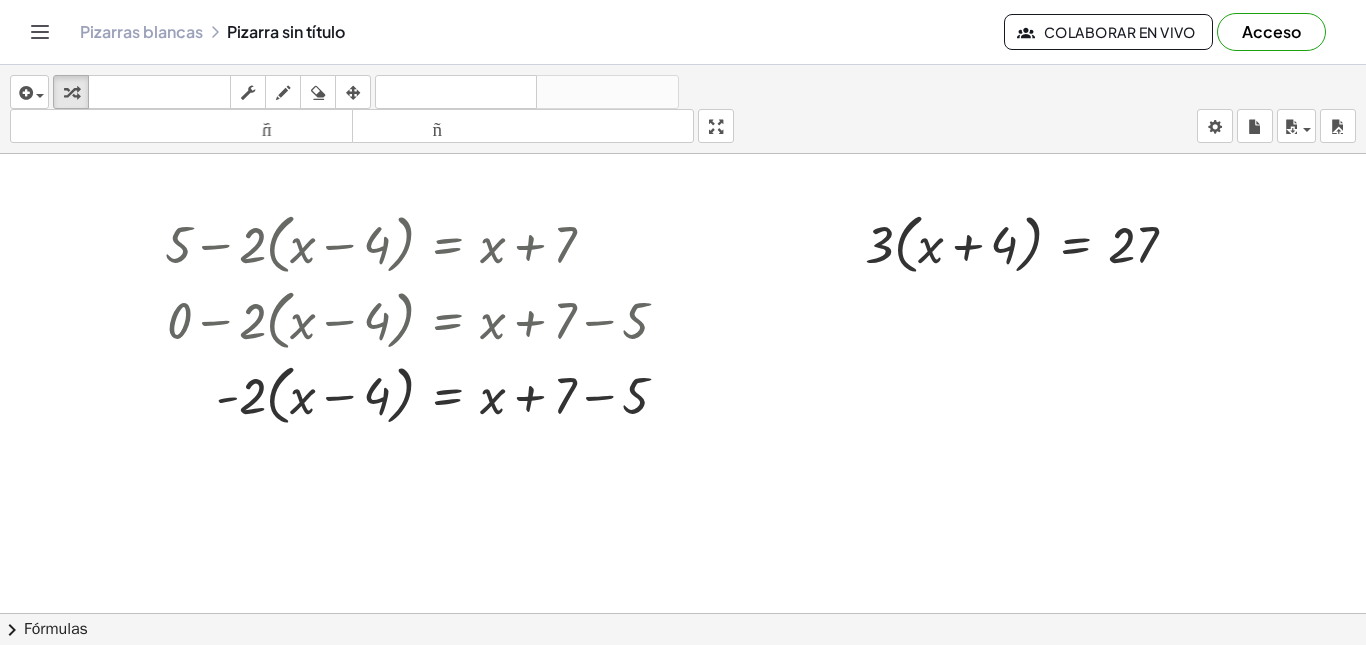 drag, startPoint x: 1101, startPoint y: 426, endPoint x: 983, endPoint y: 426, distance: 118 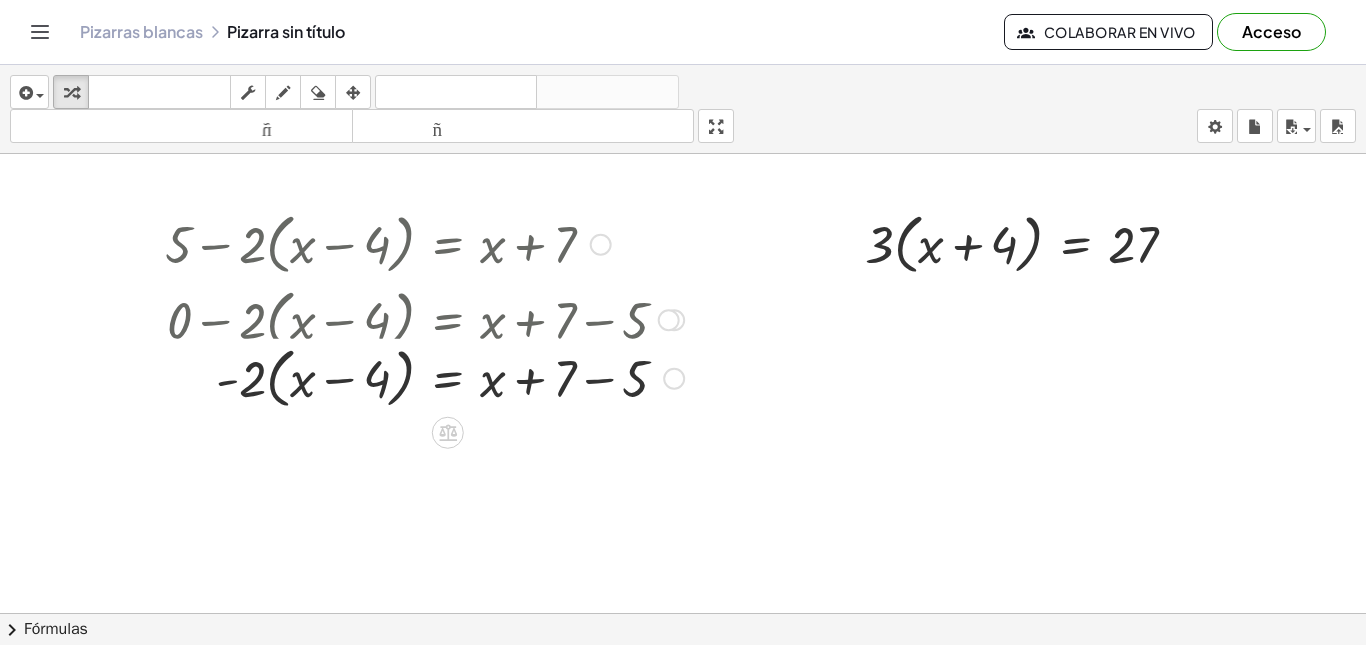 drag, startPoint x: 671, startPoint y: 390, endPoint x: 664, endPoint y: 365, distance: 25.96151 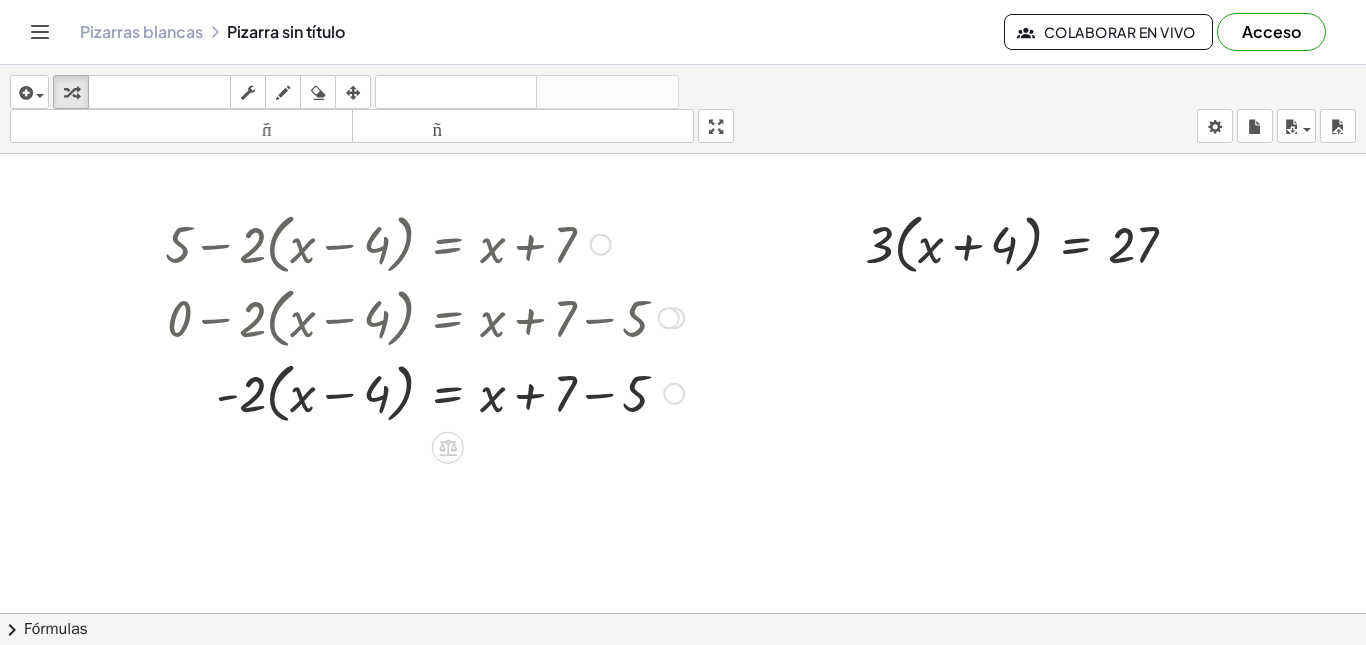 drag, startPoint x: 672, startPoint y: 323, endPoint x: 660, endPoint y: 338, distance: 19.209373 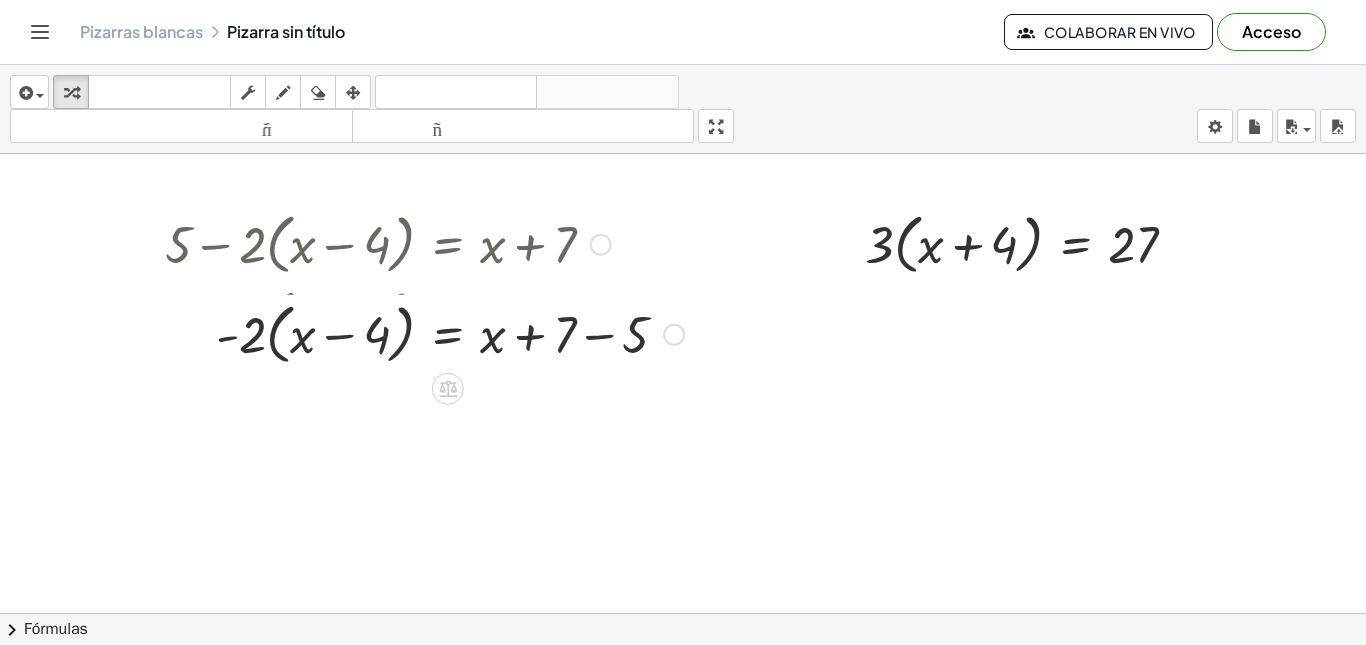 drag, startPoint x: 667, startPoint y: 387, endPoint x: 665, endPoint y: 316, distance: 71.02816 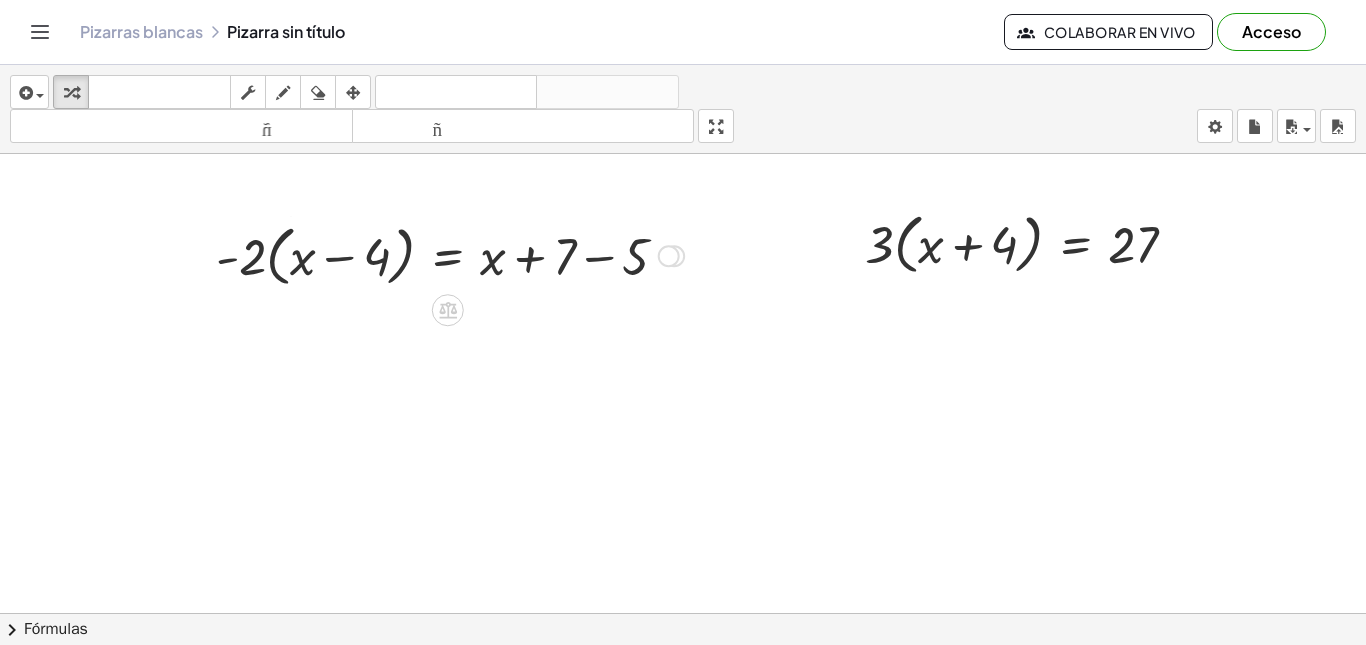 drag, startPoint x: 667, startPoint y: 295, endPoint x: 670, endPoint y: 353, distance: 58.077534 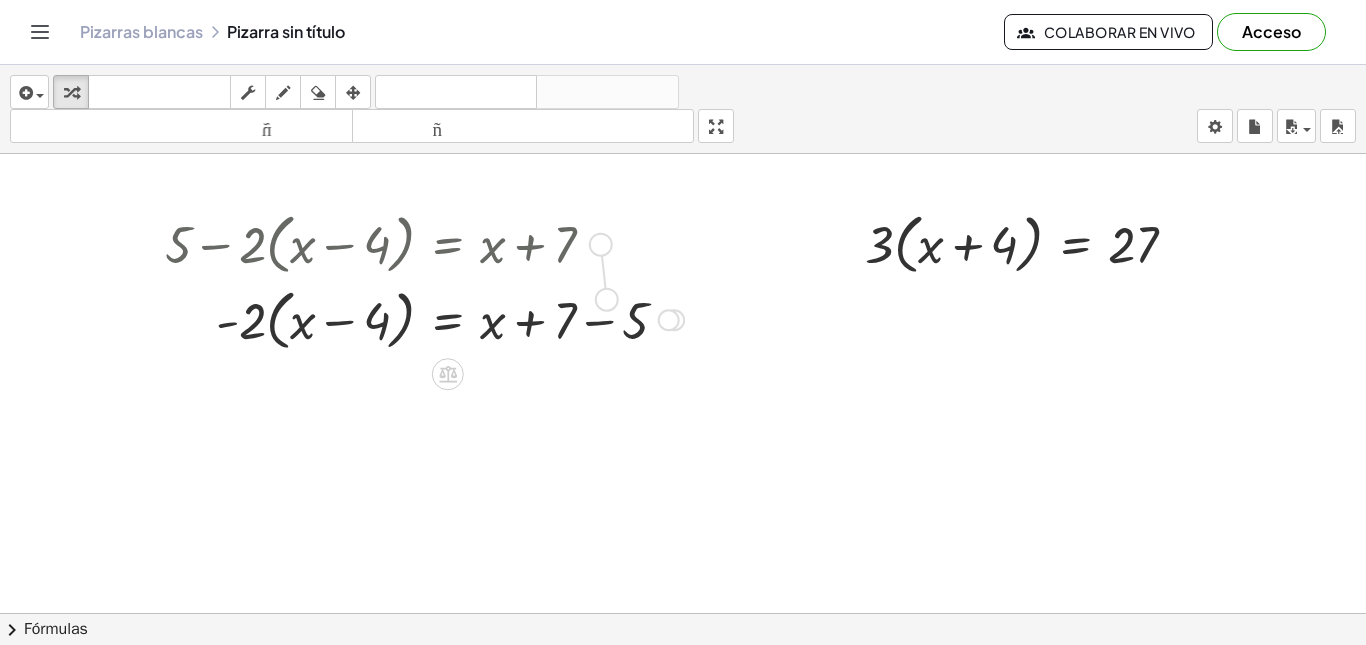 drag, startPoint x: 605, startPoint y: 243, endPoint x: 612, endPoint y: 309, distance: 66.37017 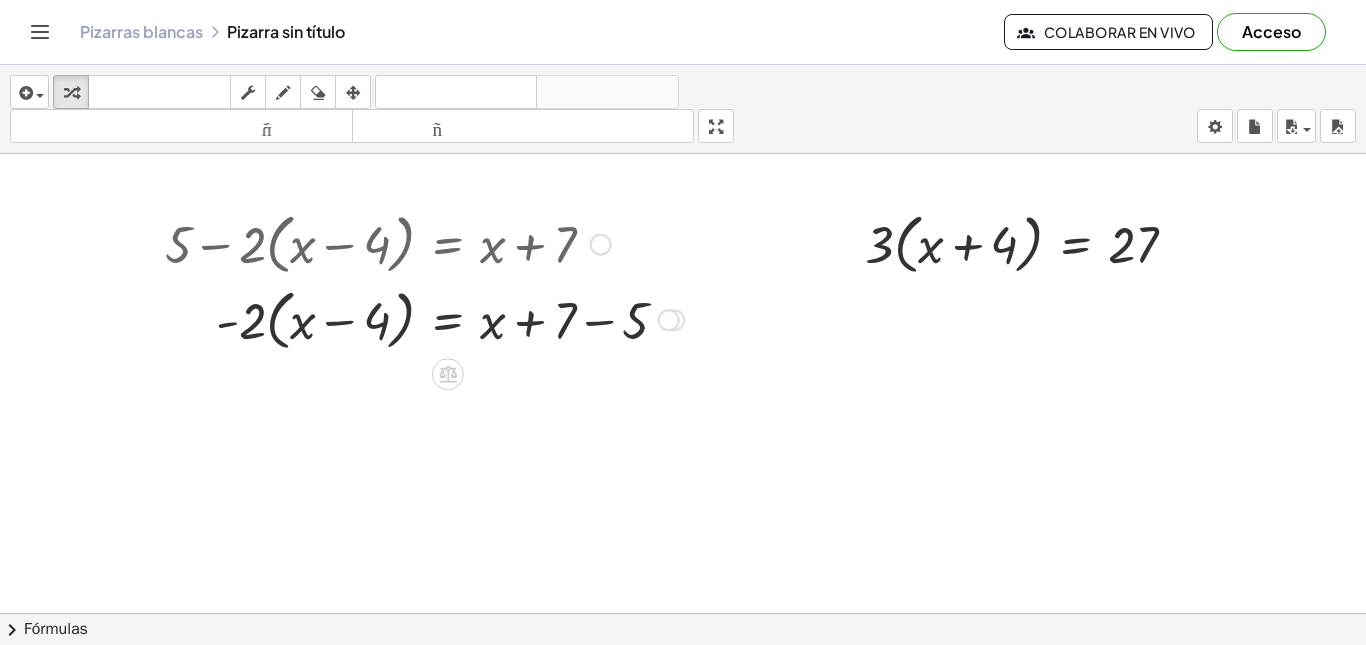 drag, startPoint x: 609, startPoint y: 246, endPoint x: 593, endPoint y: 257, distance: 19.416489 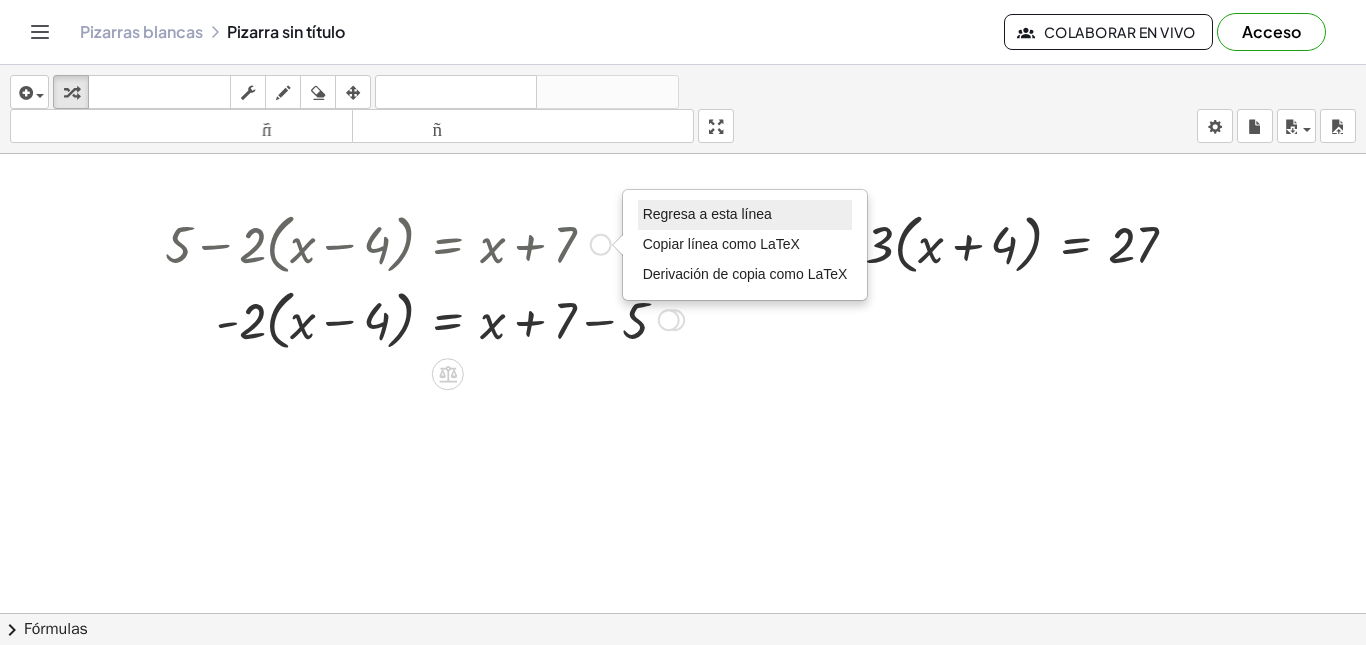 click on "Regresa a esta línea" at bounding box center (745, 215) 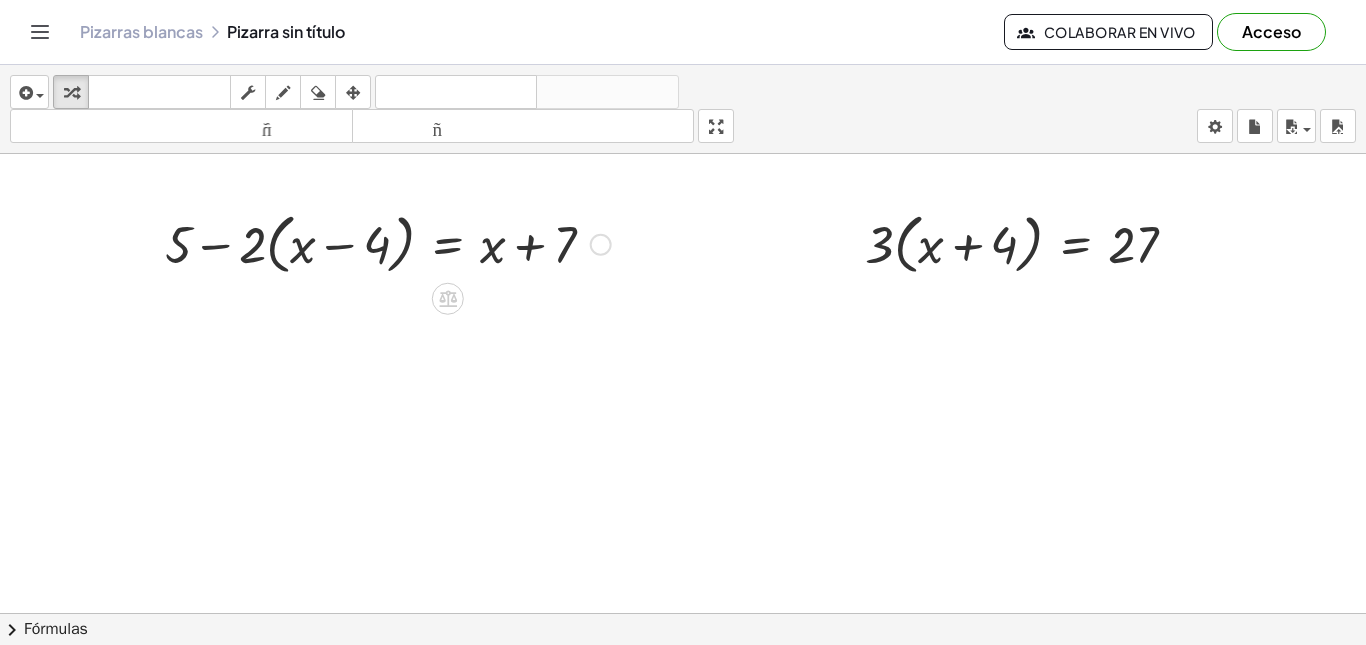 click at bounding box center (683, 613) 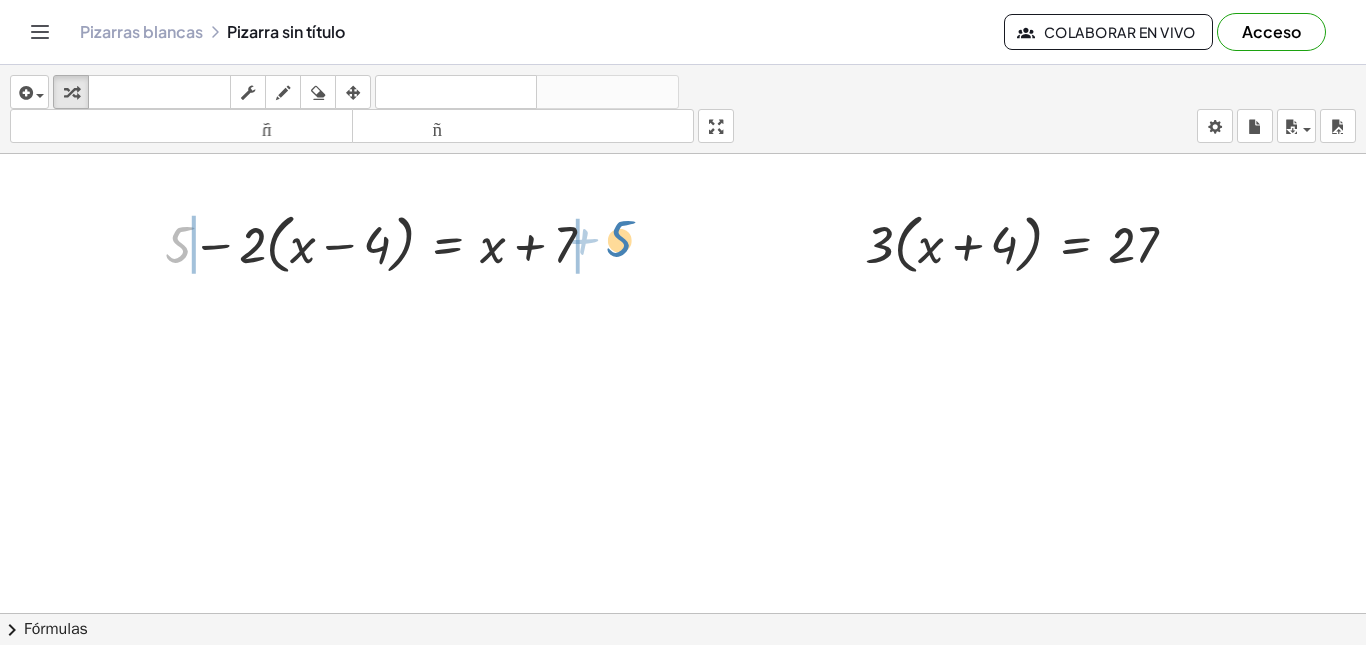 drag, startPoint x: 177, startPoint y: 248, endPoint x: 618, endPoint y: 242, distance: 441.0408 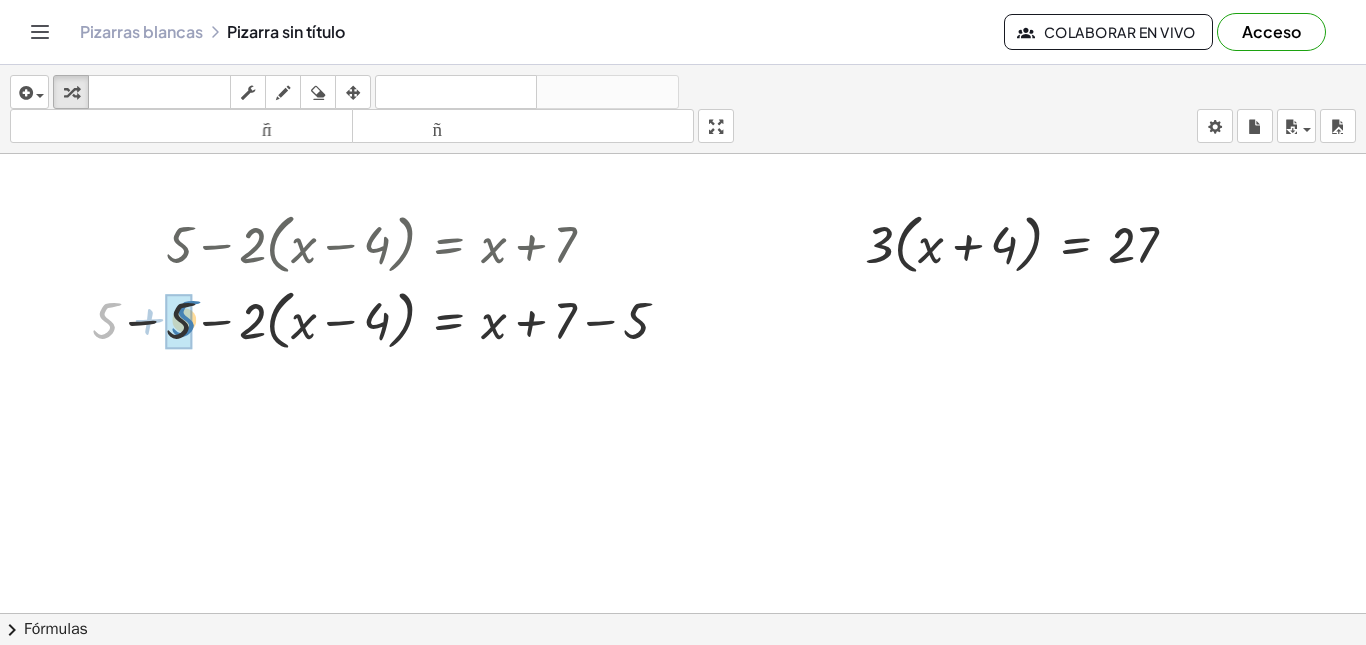 drag, startPoint x: 112, startPoint y: 327, endPoint x: 191, endPoint y: 325, distance: 79.025314 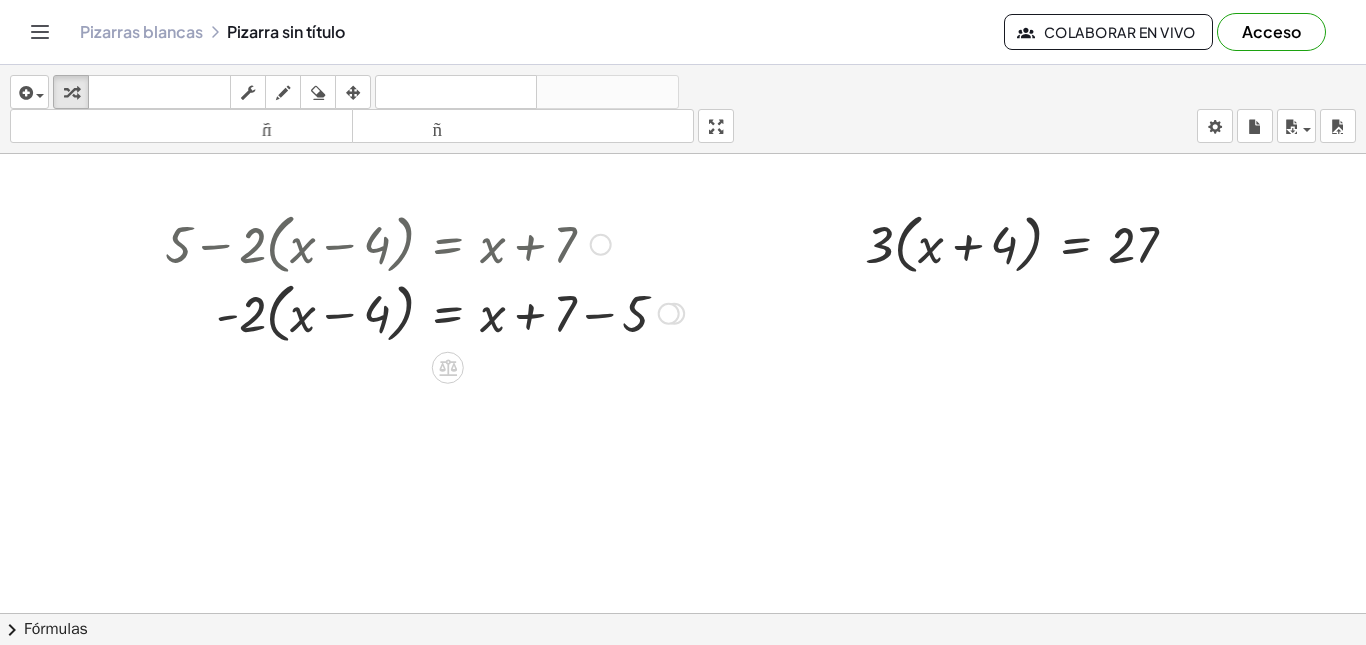 drag, startPoint x: 682, startPoint y: 391, endPoint x: 686, endPoint y: 307, distance: 84.095184 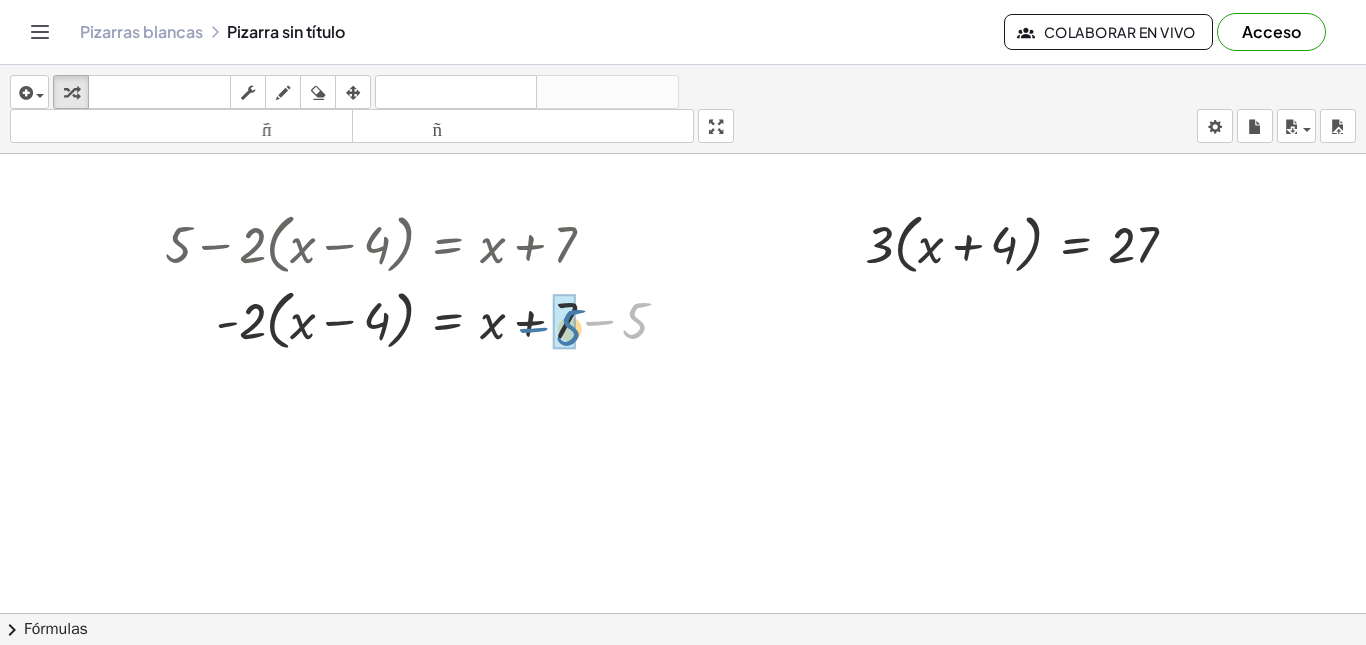 drag, startPoint x: 633, startPoint y: 326, endPoint x: 576, endPoint y: 331, distance: 57.21888 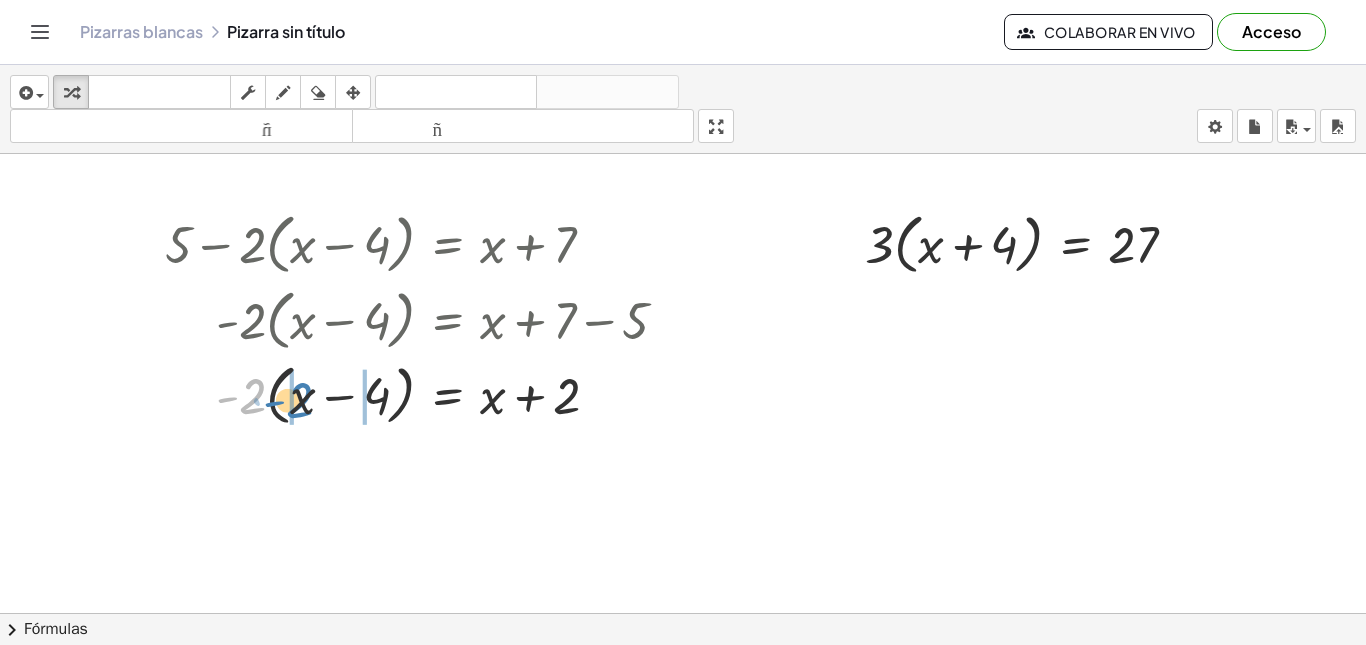 drag, startPoint x: 248, startPoint y: 404, endPoint x: 296, endPoint y: 408, distance: 48.166378 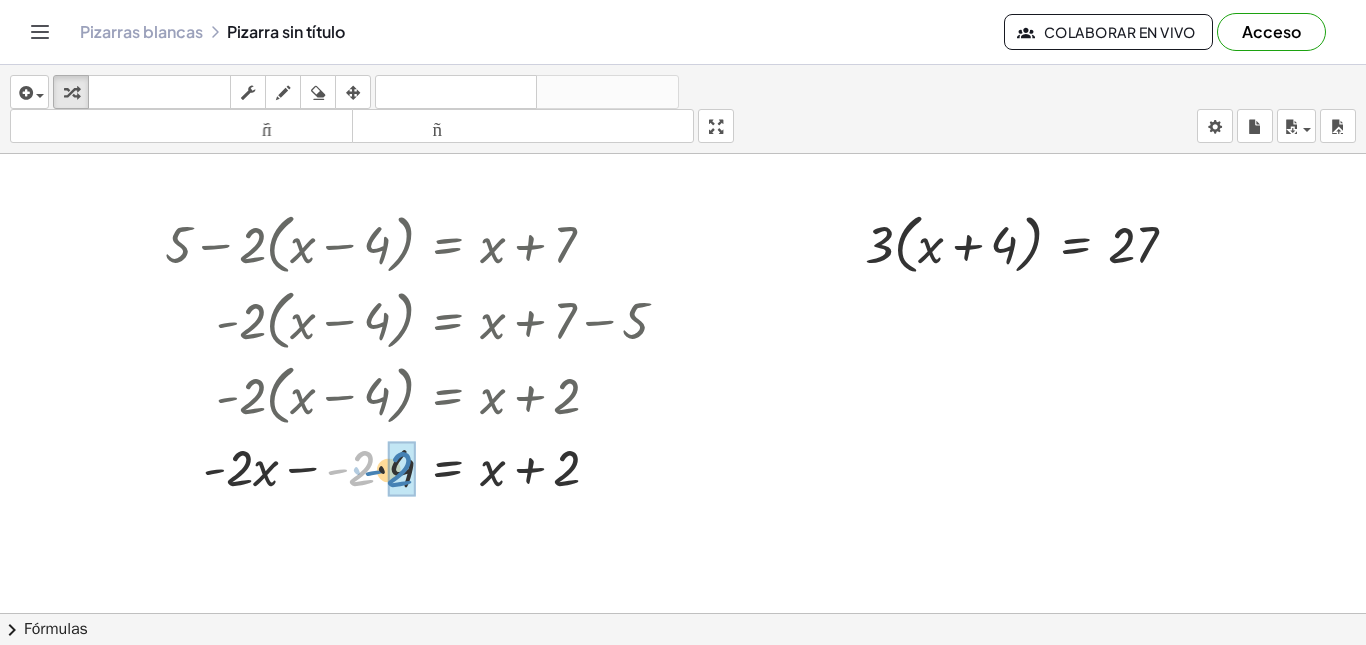 drag, startPoint x: 373, startPoint y: 469, endPoint x: 414, endPoint y: 471, distance: 41.04875 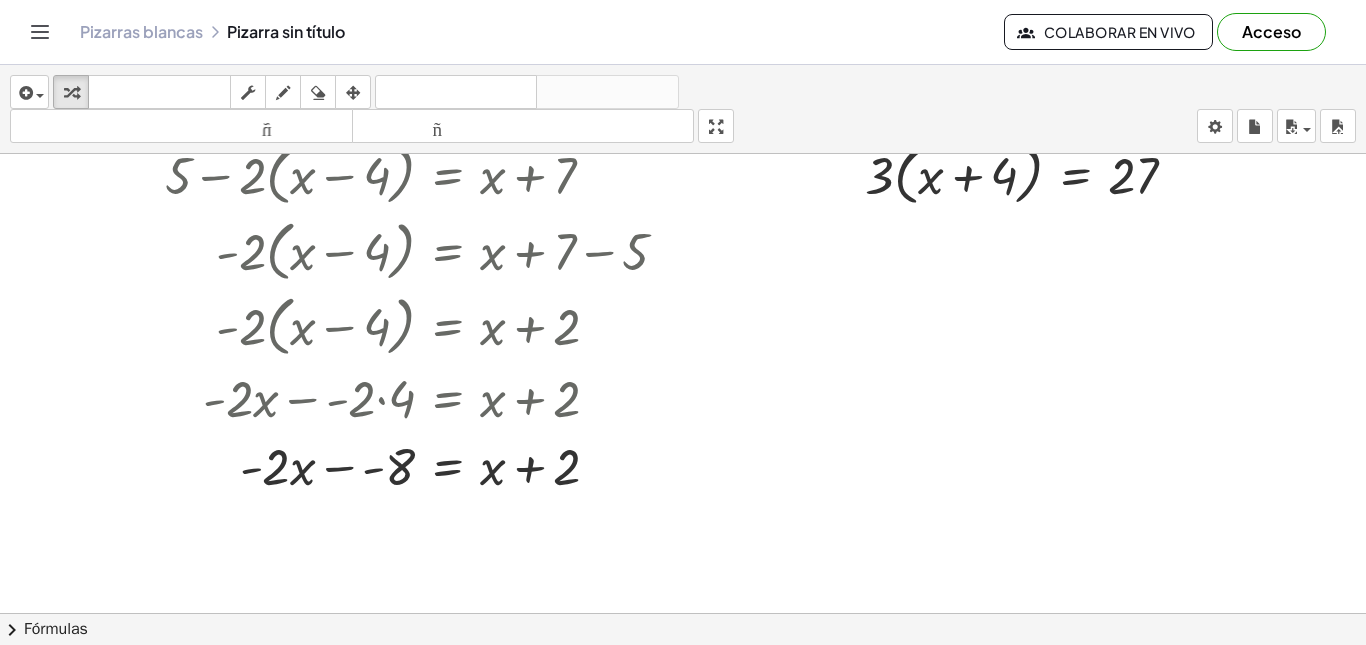 scroll, scrollTop: 100, scrollLeft: 0, axis: vertical 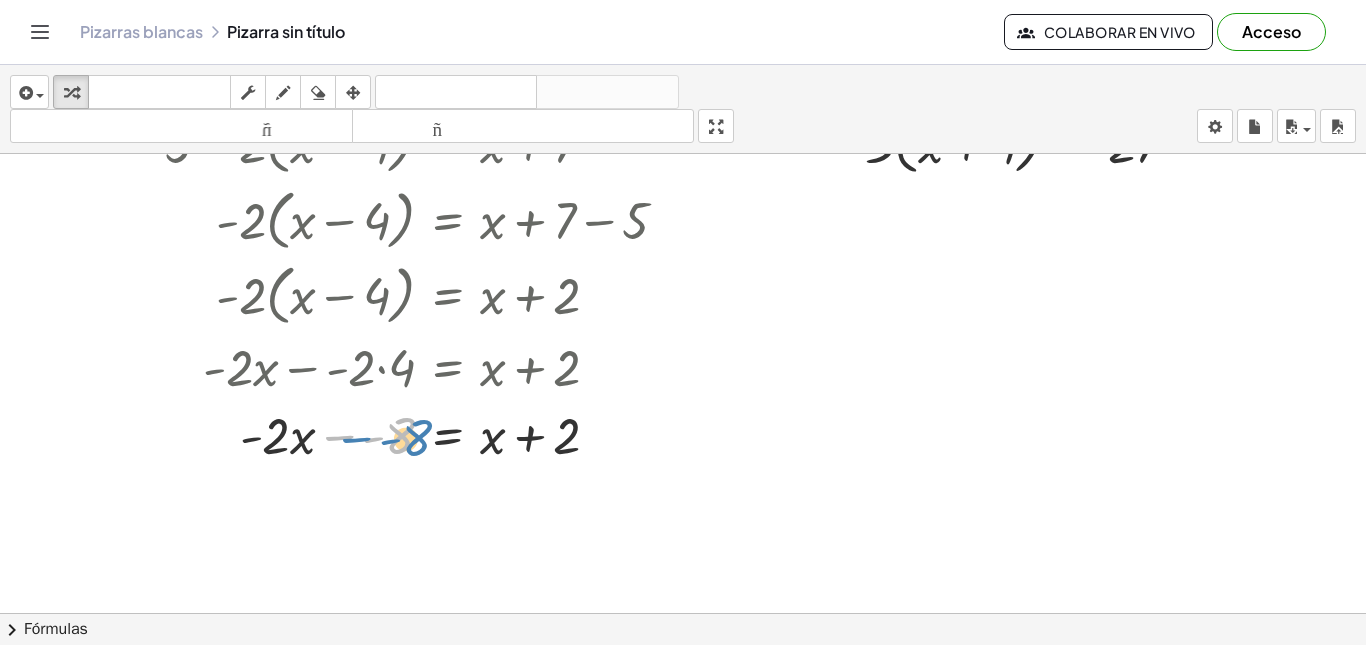 drag, startPoint x: 328, startPoint y: 439, endPoint x: 340, endPoint y: 442, distance: 12.369317 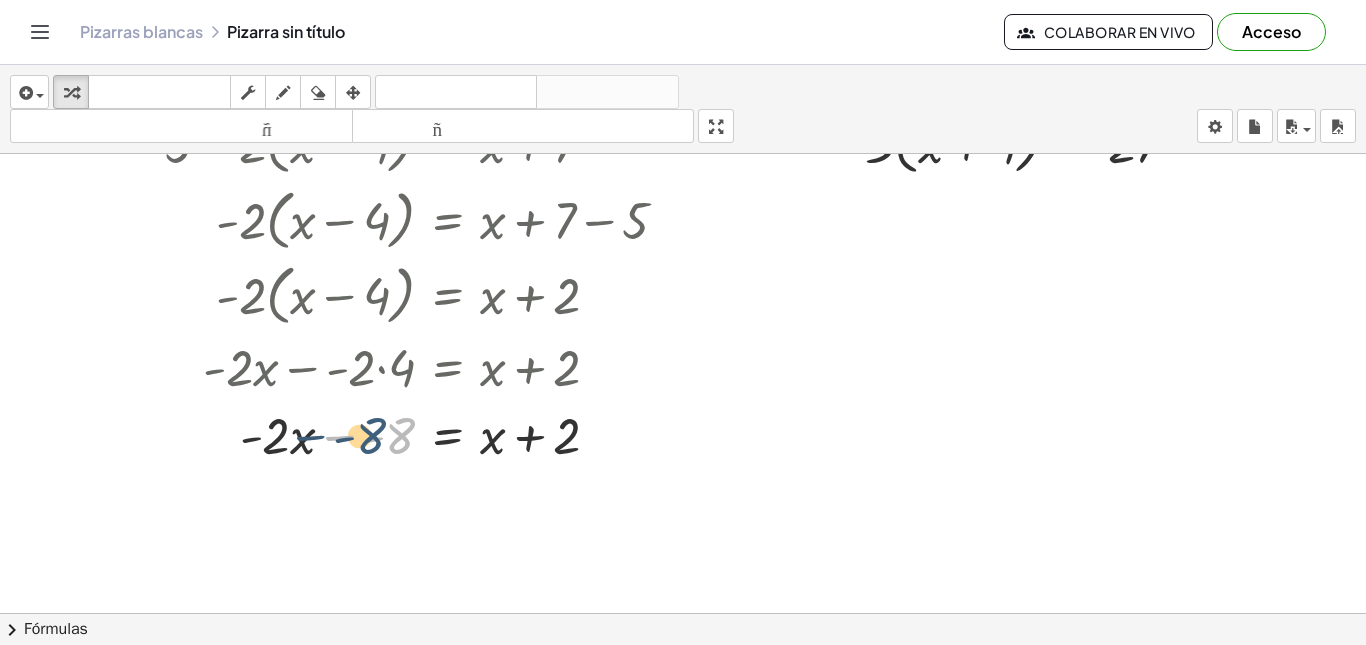drag, startPoint x: 393, startPoint y: 439, endPoint x: 373, endPoint y: 439, distance: 20 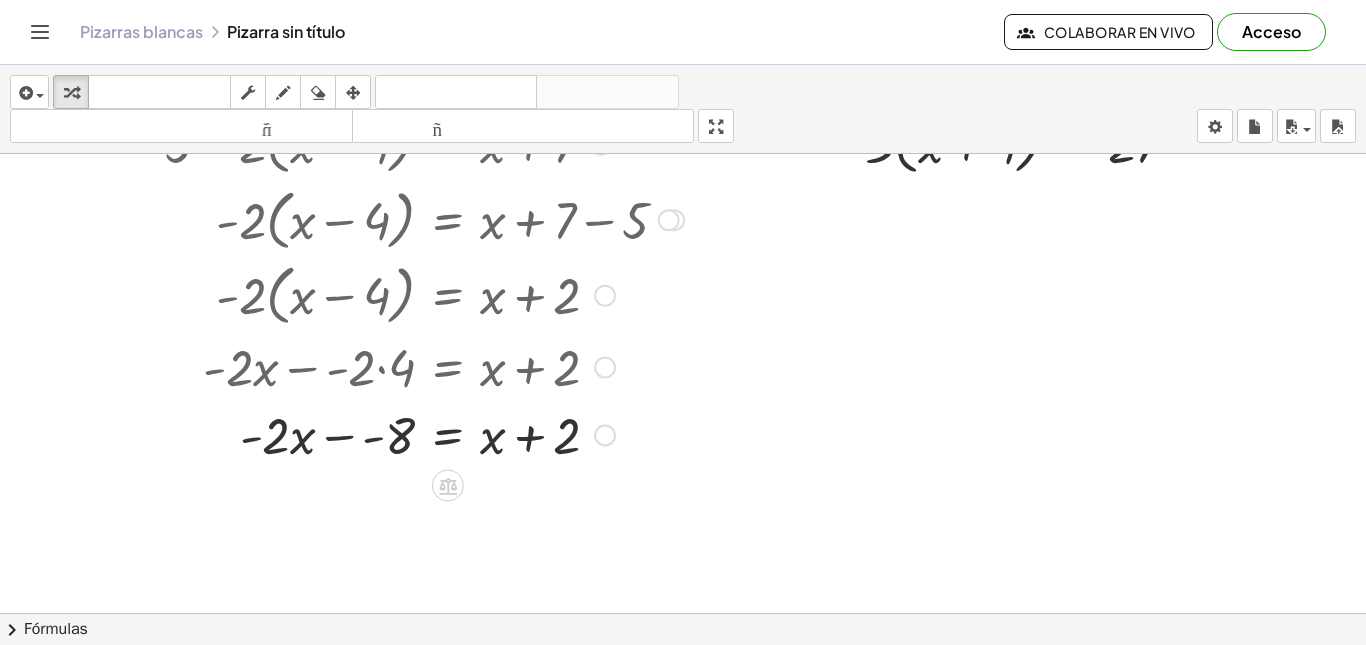 click at bounding box center (424, 434) 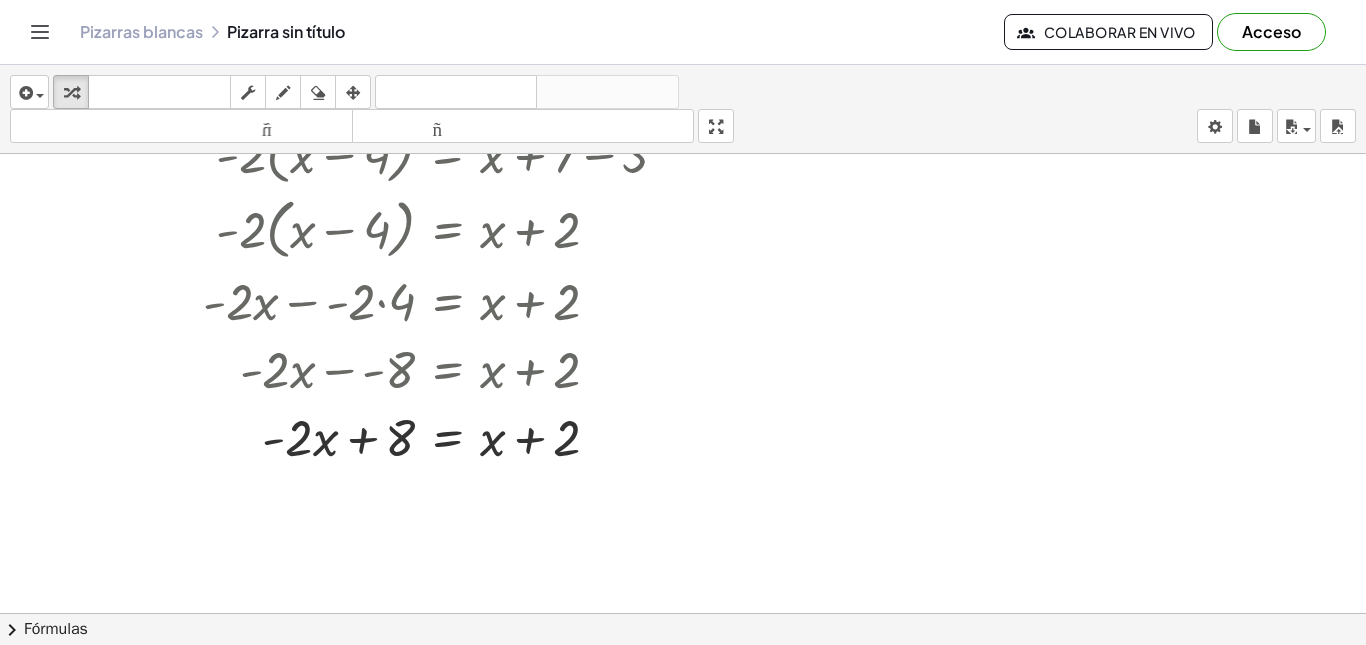 scroll, scrollTop: 200, scrollLeft: 0, axis: vertical 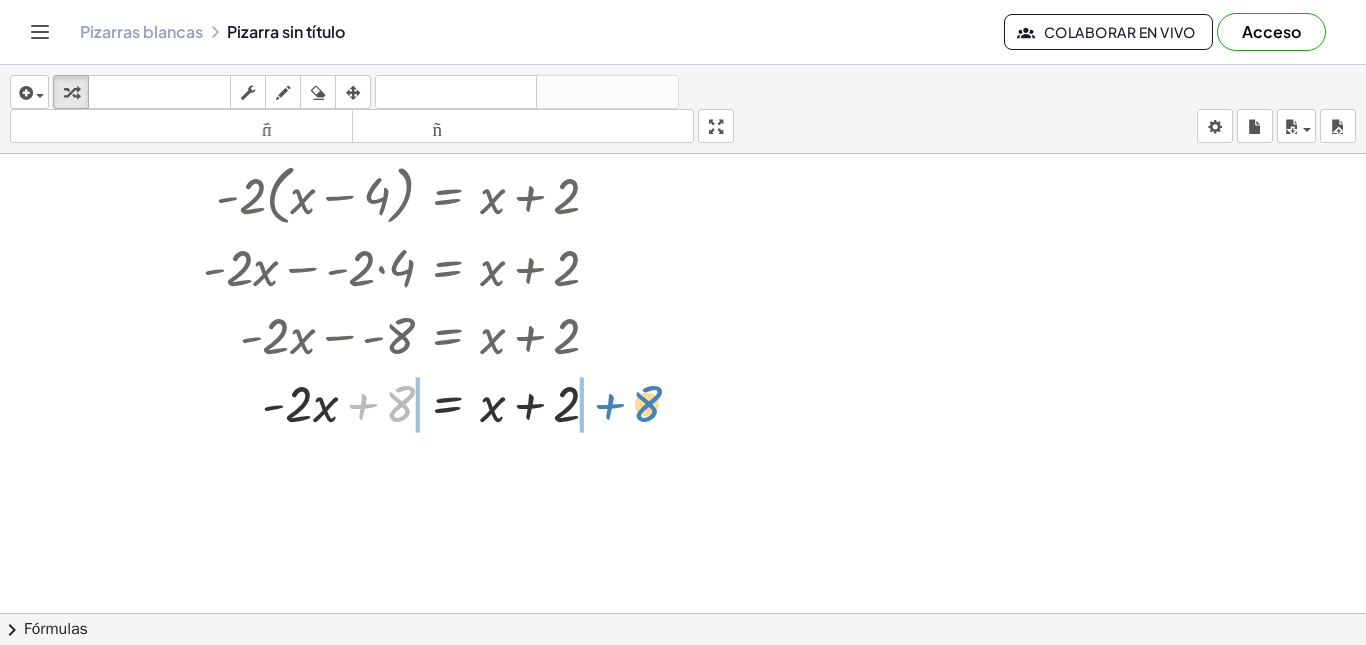 drag, startPoint x: 403, startPoint y: 408, endPoint x: 650, endPoint y: 408, distance: 247 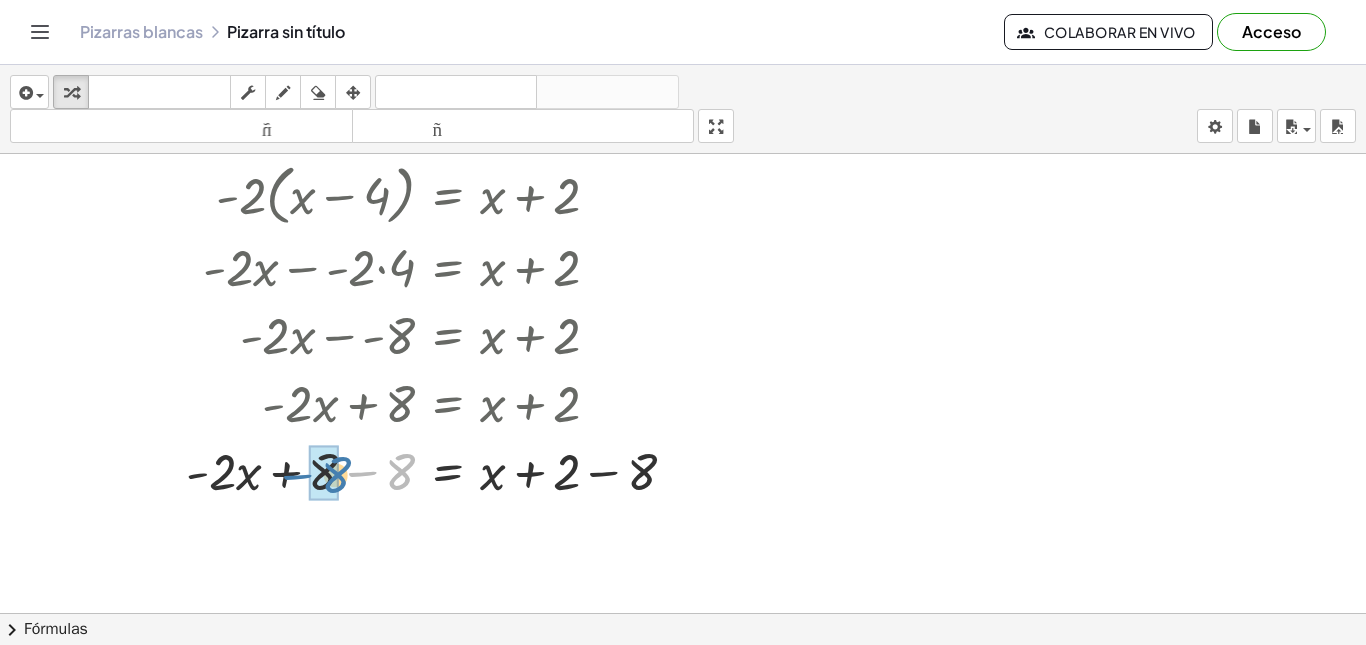 drag, startPoint x: 399, startPoint y: 478, endPoint x: 330, endPoint y: 481, distance: 69.065186 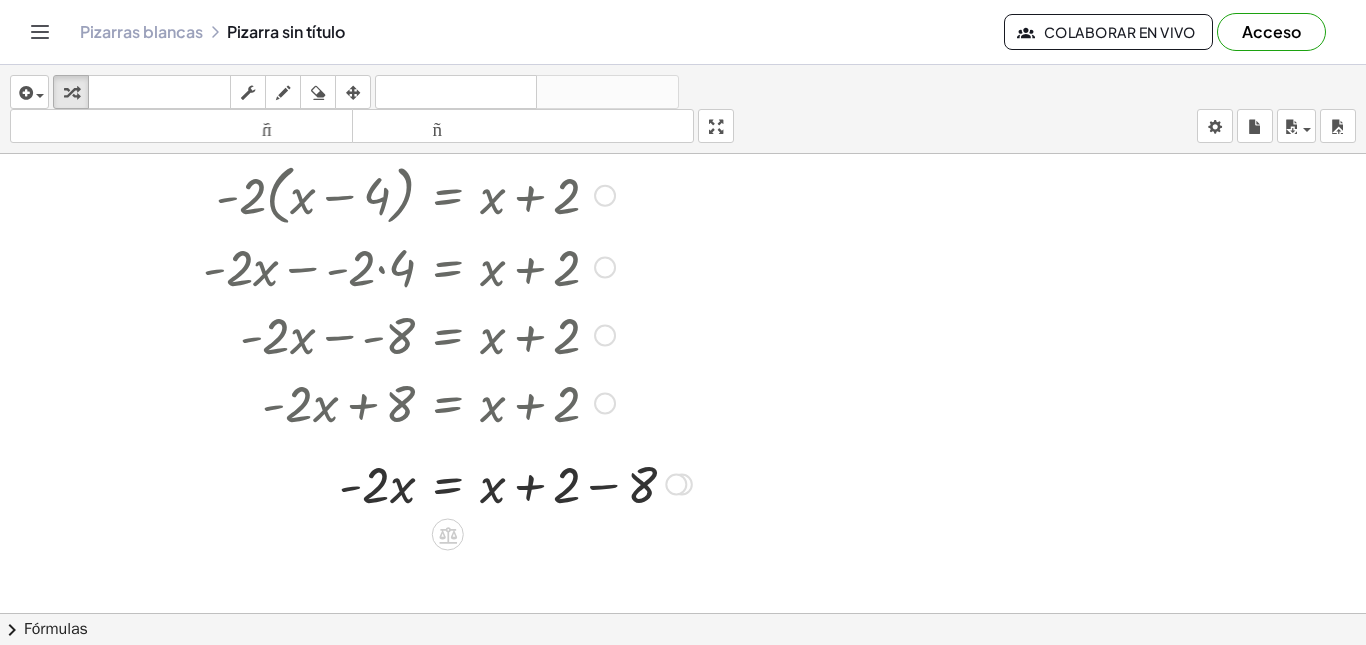 drag, startPoint x: 667, startPoint y: 538, endPoint x: 669, endPoint y: 468, distance: 70.028564 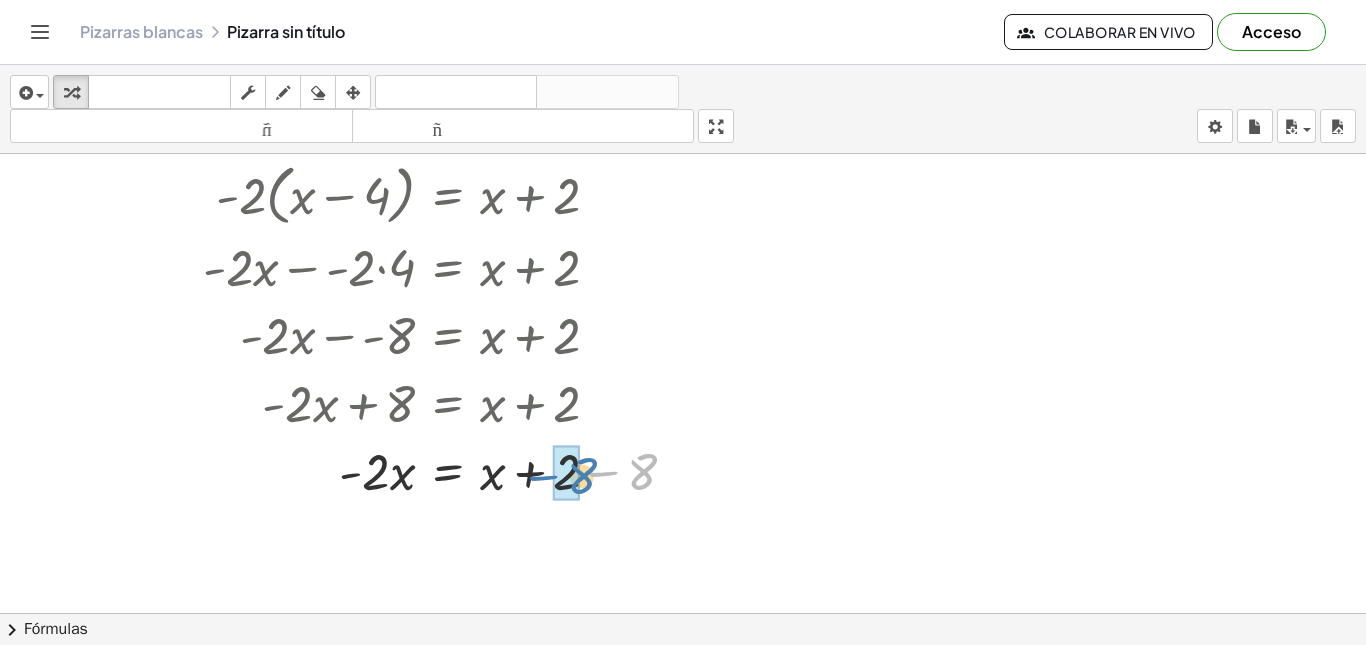 drag, startPoint x: 641, startPoint y: 476, endPoint x: 580, endPoint y: 480, distance: 61.13101 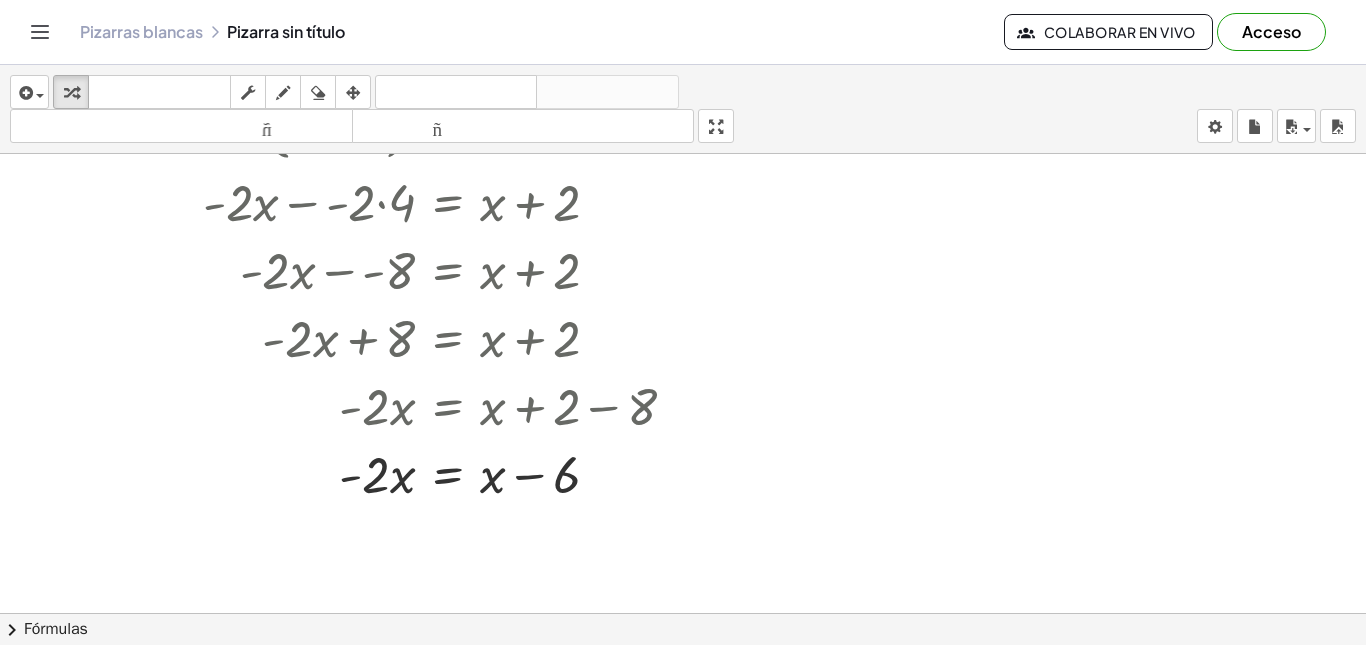 scroll, scrollTop: 300, scrollLeft: 0, axis: vertical 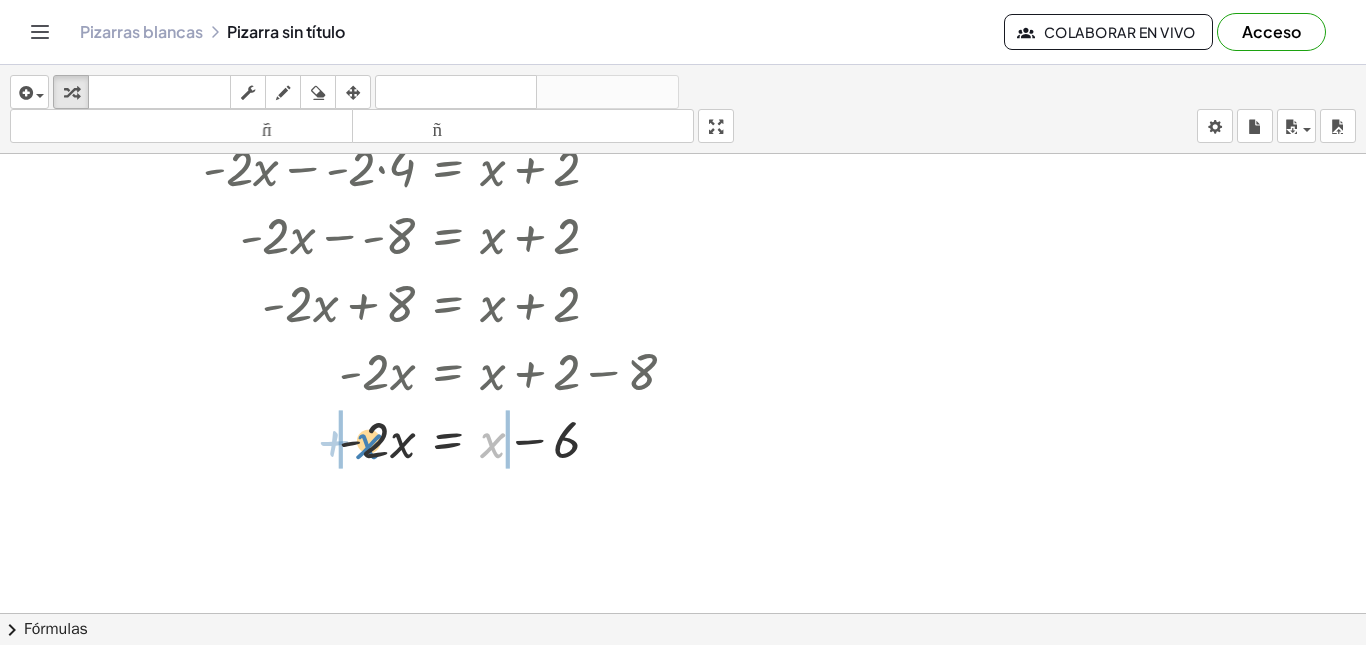 drag, startPoint x: 495, startPoint y: 448, endPoint x: 371, endPoint y: 449, distance: 124.004036 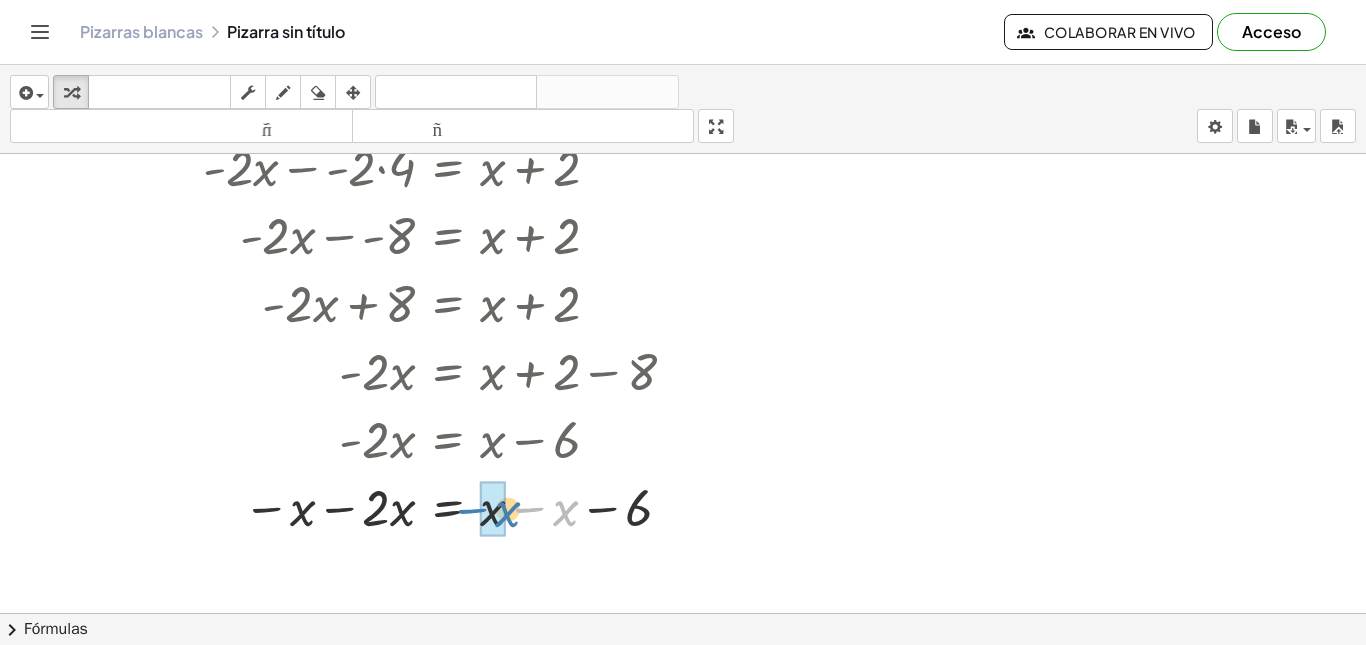 drag, startPoint x: 570, startPoint y: 511, endPoint x: 502, endPoint y: 513, distance: 68.0294 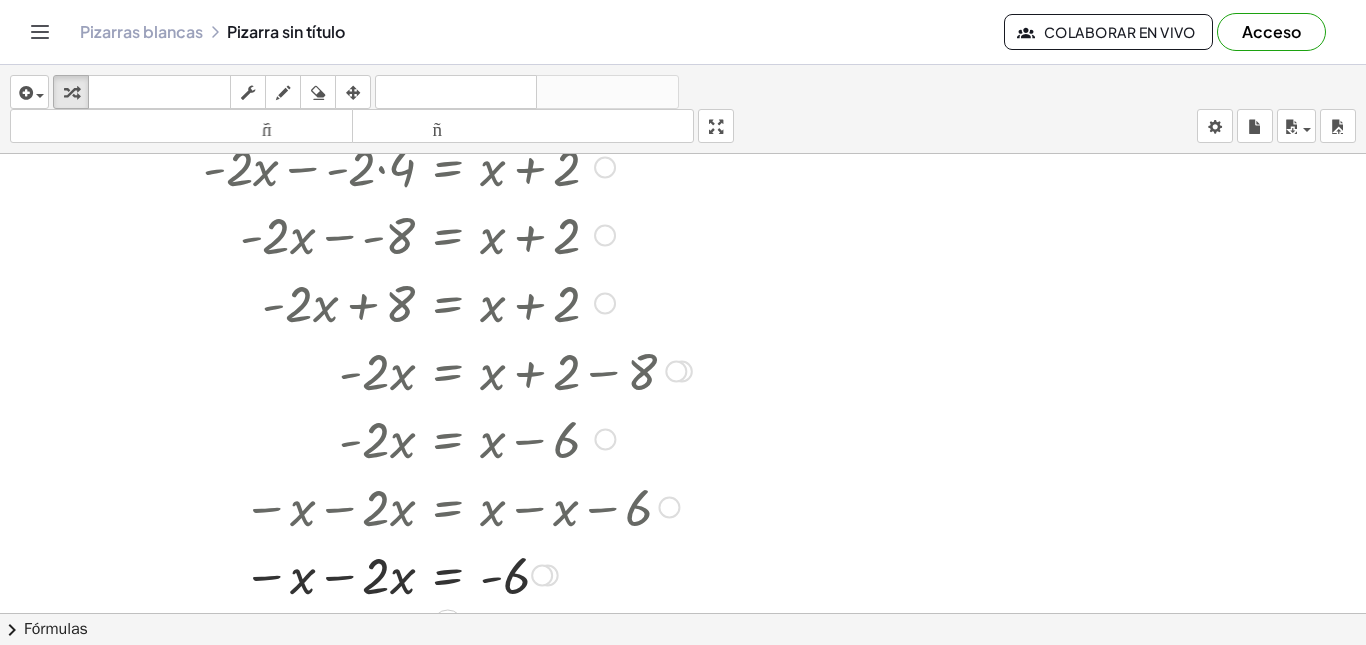 scroll, scrollTop: 400, scrollLeft: 0, axis: vertical 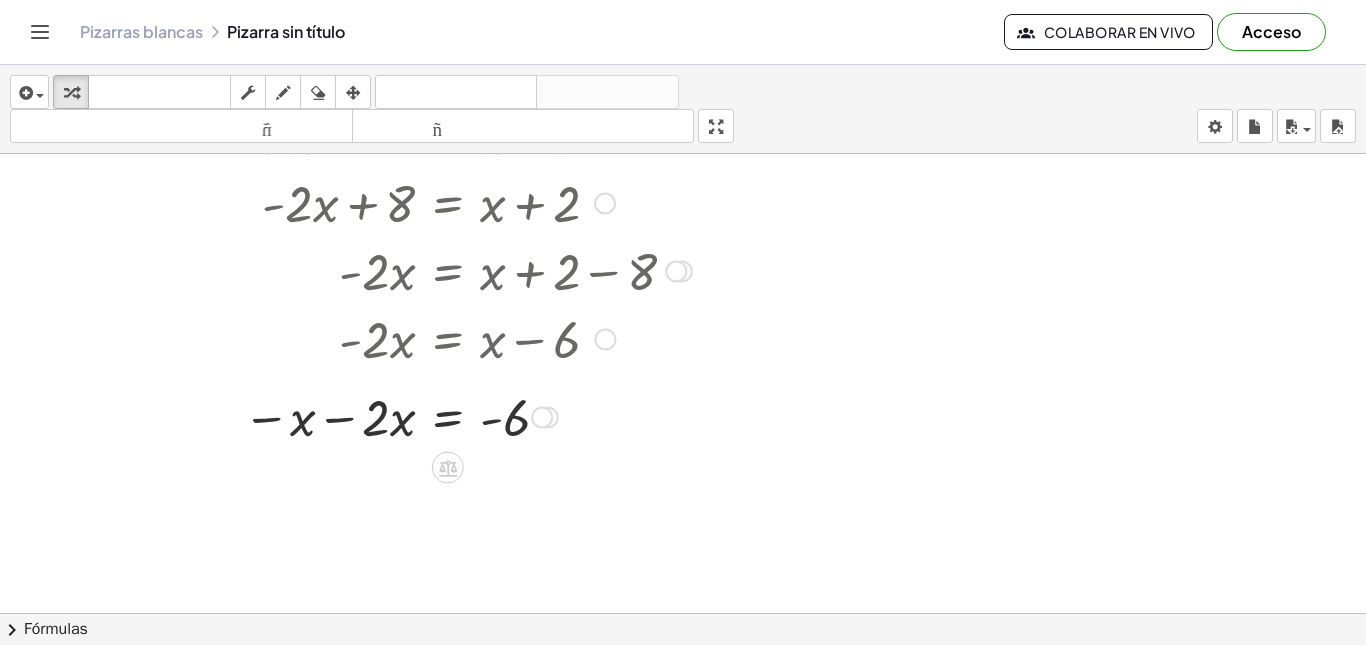 drag, startPoint x: 544, startPoint y: 475, endPoint x: 553, endPoint y: 412, distance: 63.63961 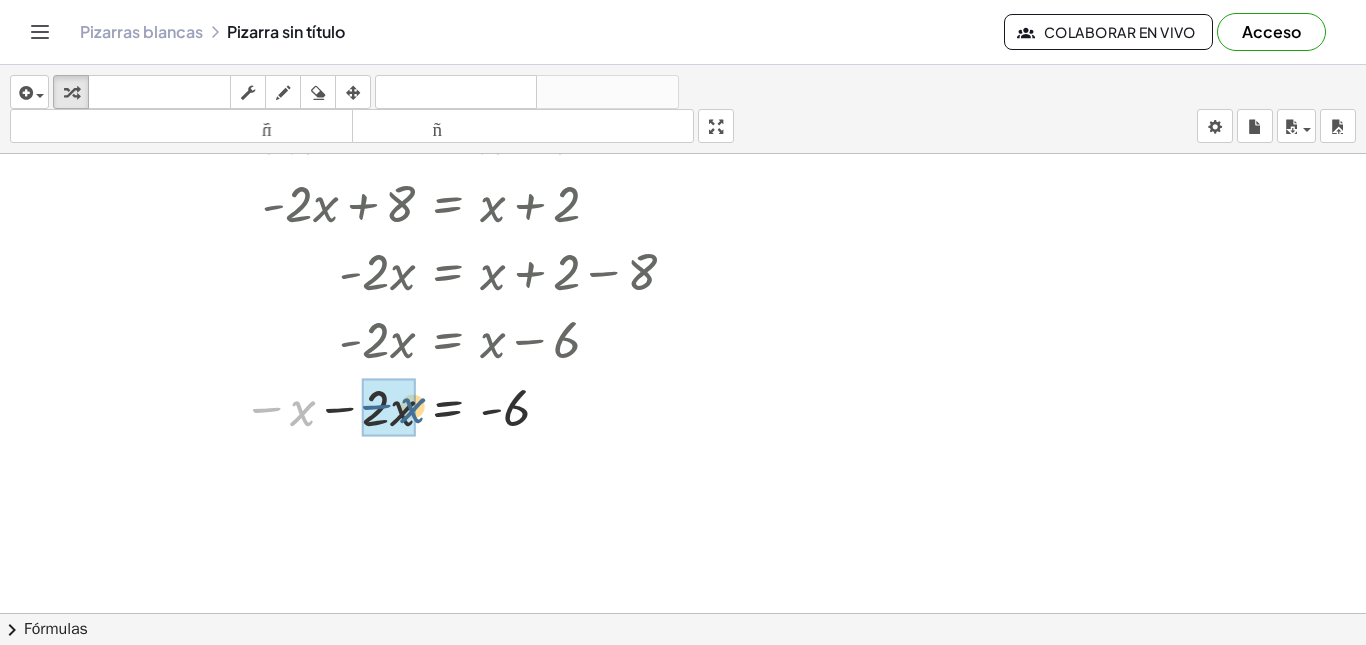 drag, startPoint x: 293, startPoint y: 421, endPoint x: 405, endPoint y: 419, distance: 112.01785 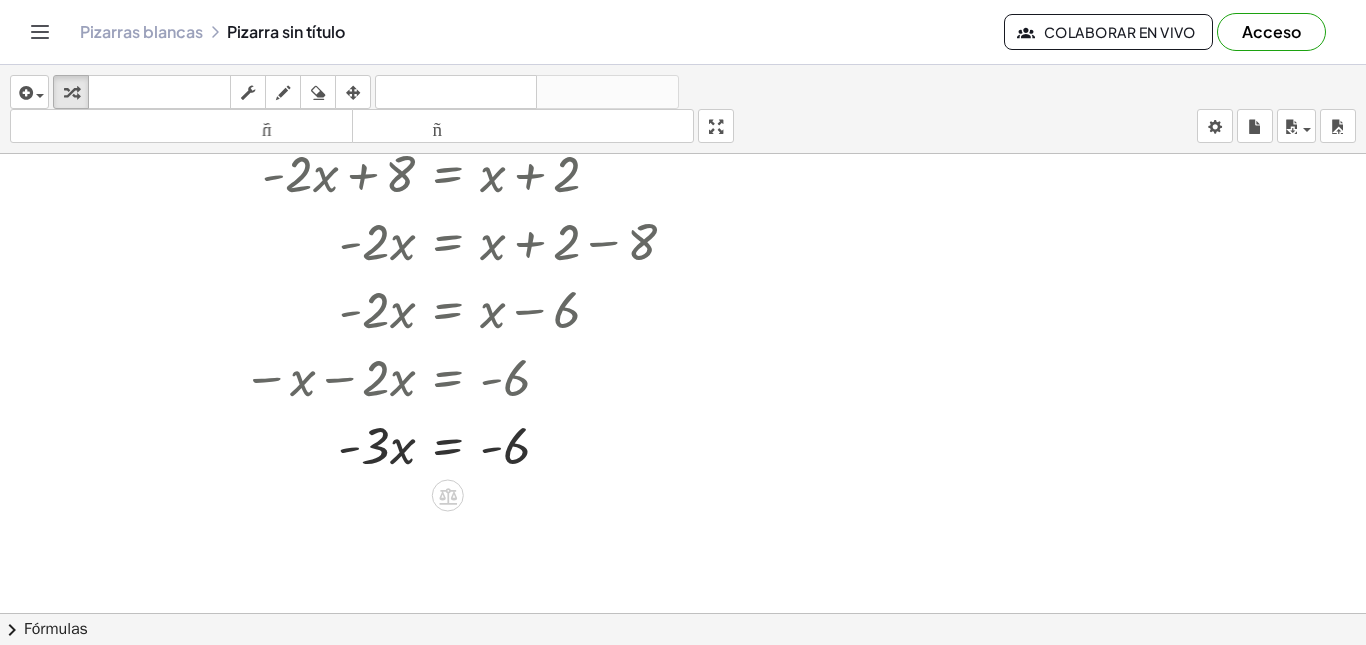 scroll, scrollTop: 459, scrollLeft: 0, axis: vertical 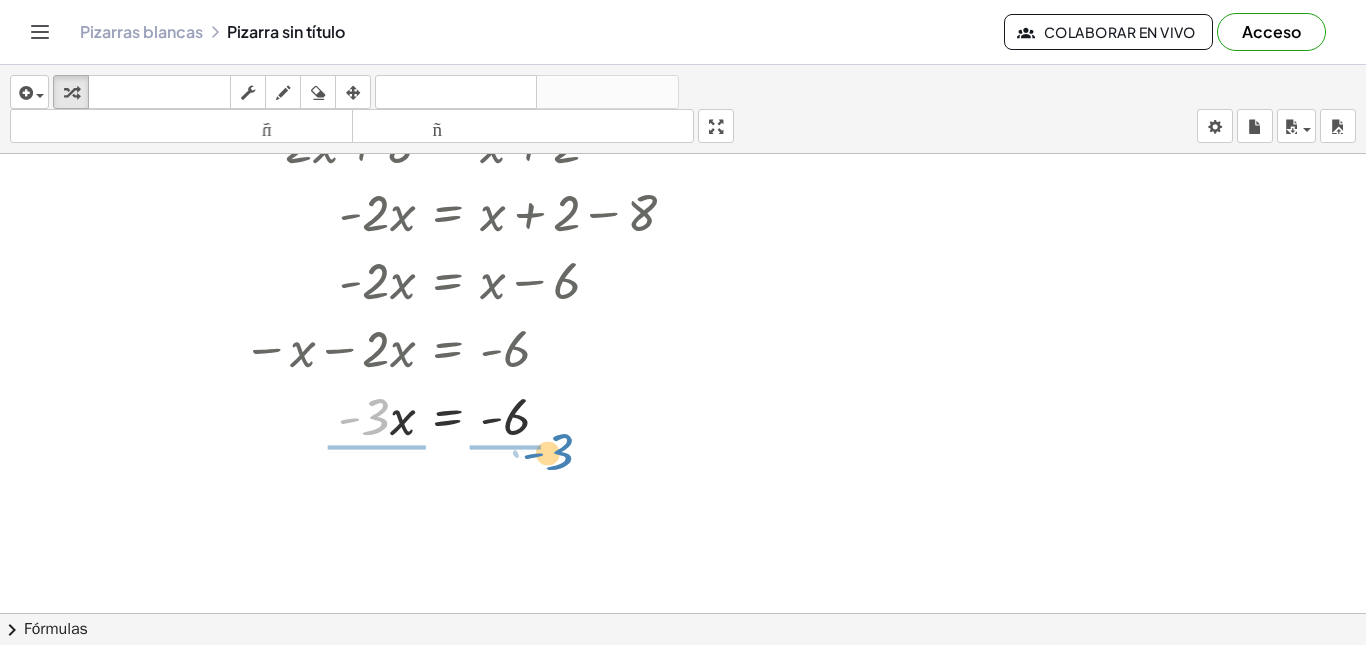 drag, startPoint x: 375, startPoint y: 417, endPoint x: 557, endPoint y: 456, distance: 186.13167 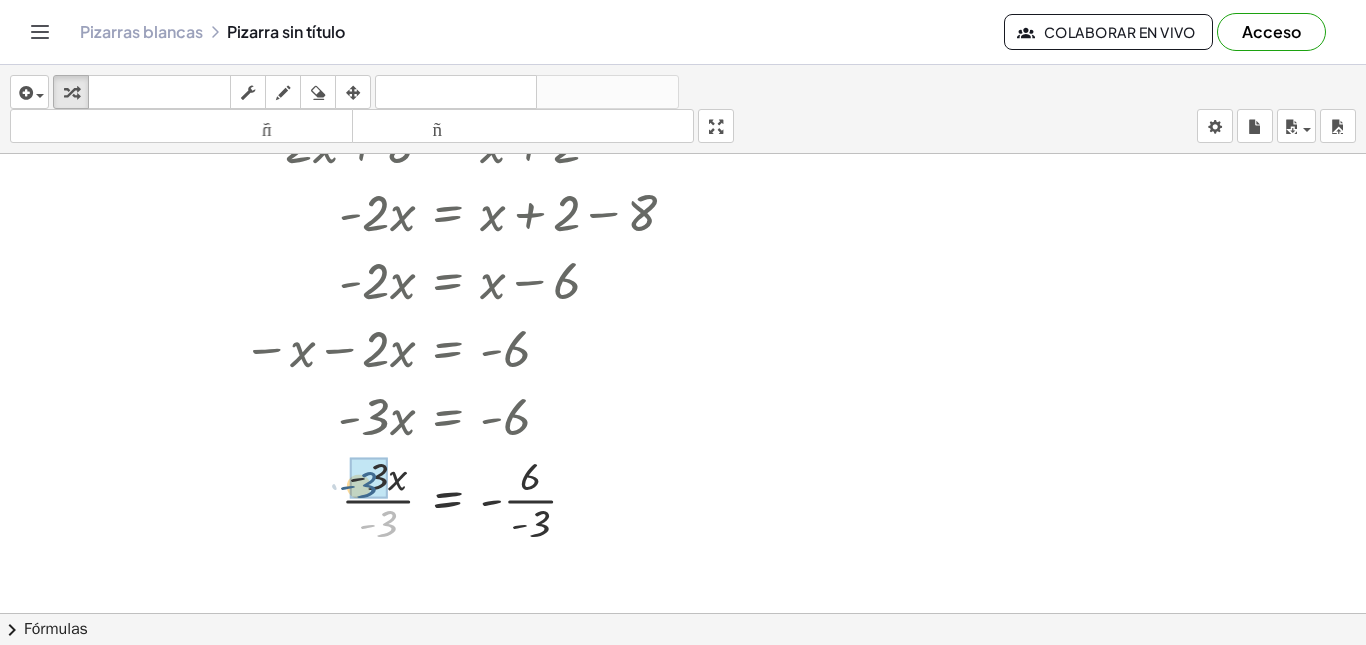 drag, startPoint x: 395, startPoint y: 520, endPoint x: 375, endPoint y: 481, distance: 43.829212 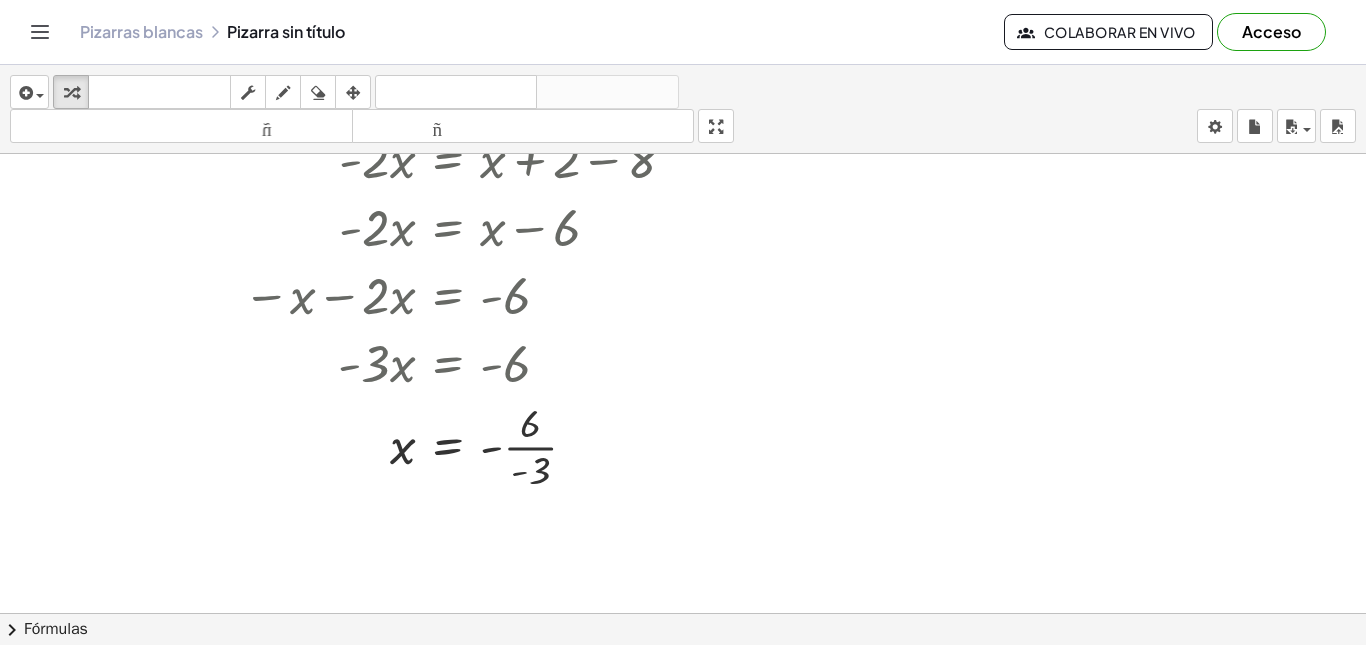scroll, scrollTop: 559, scrollLeft: 0, axis: vertical 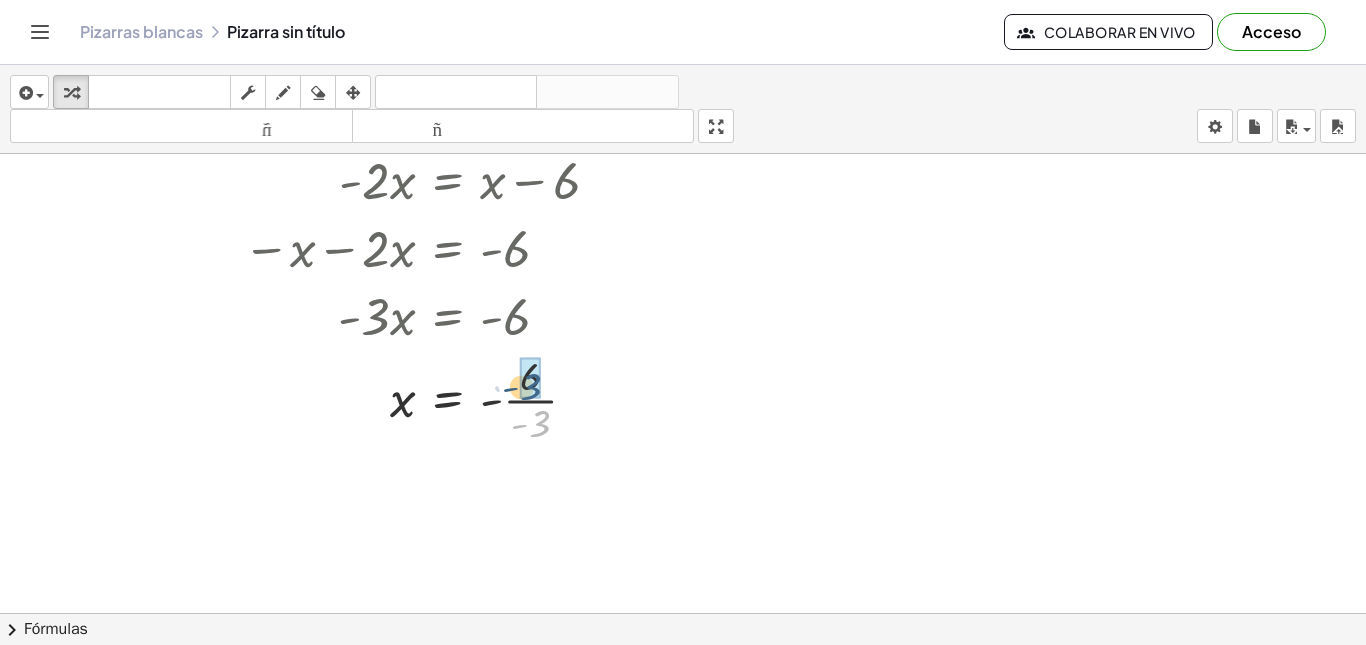 drag, startPoint x: 545, startPoint y: 427, endPoint x: 536, endPoint y: 389, distance: 39.051247 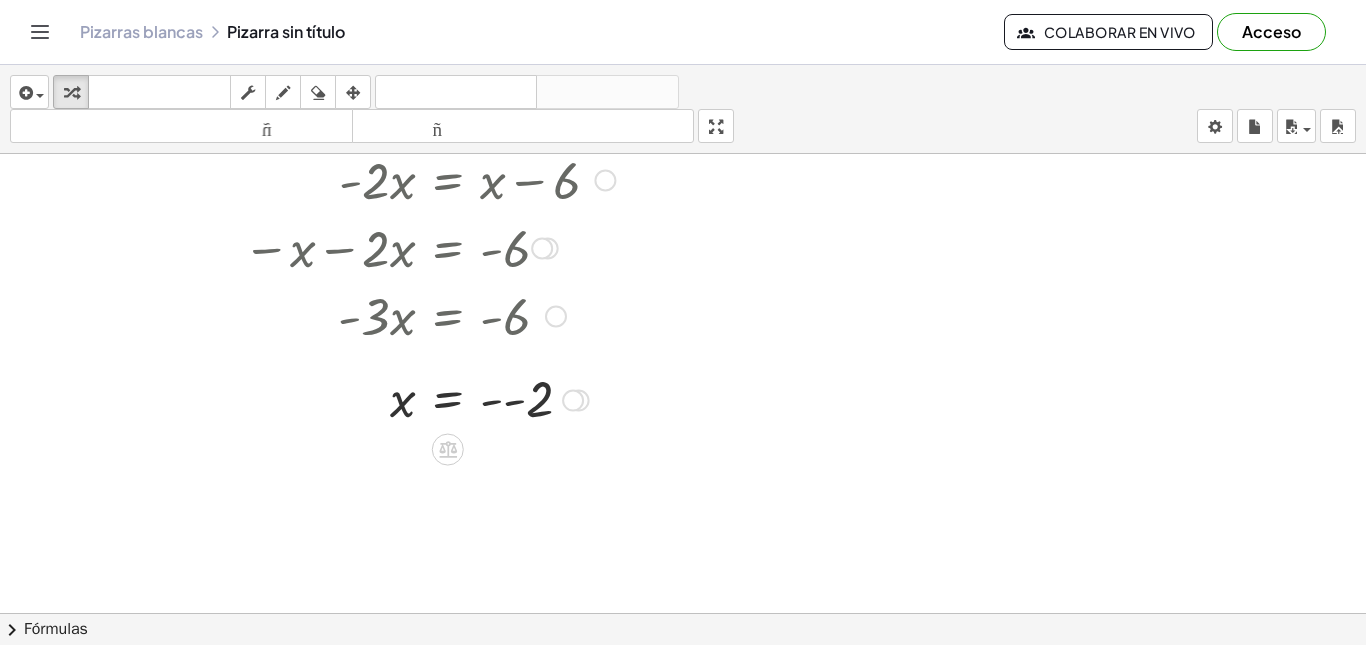 click at bounding box center (428, 399) 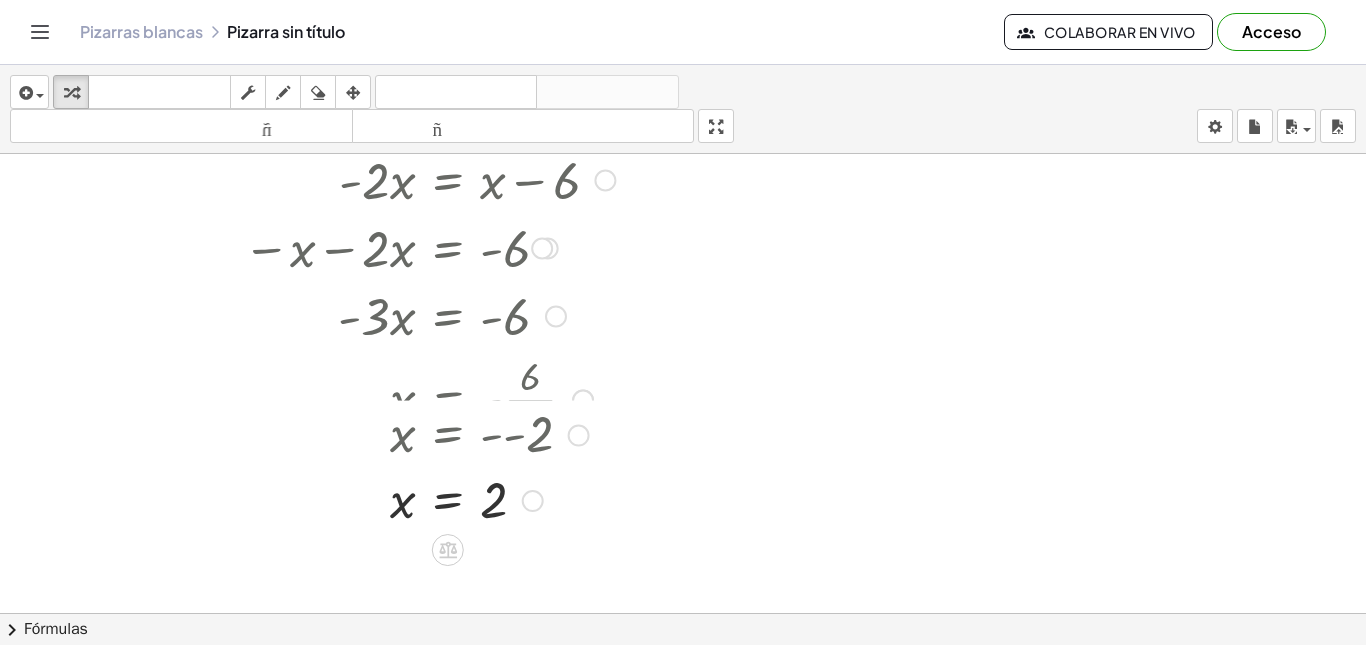 drag, startPoint x: 538, startPoint y: 454, endPoint x: 558, endPoint y: 508, distance: 57.58472 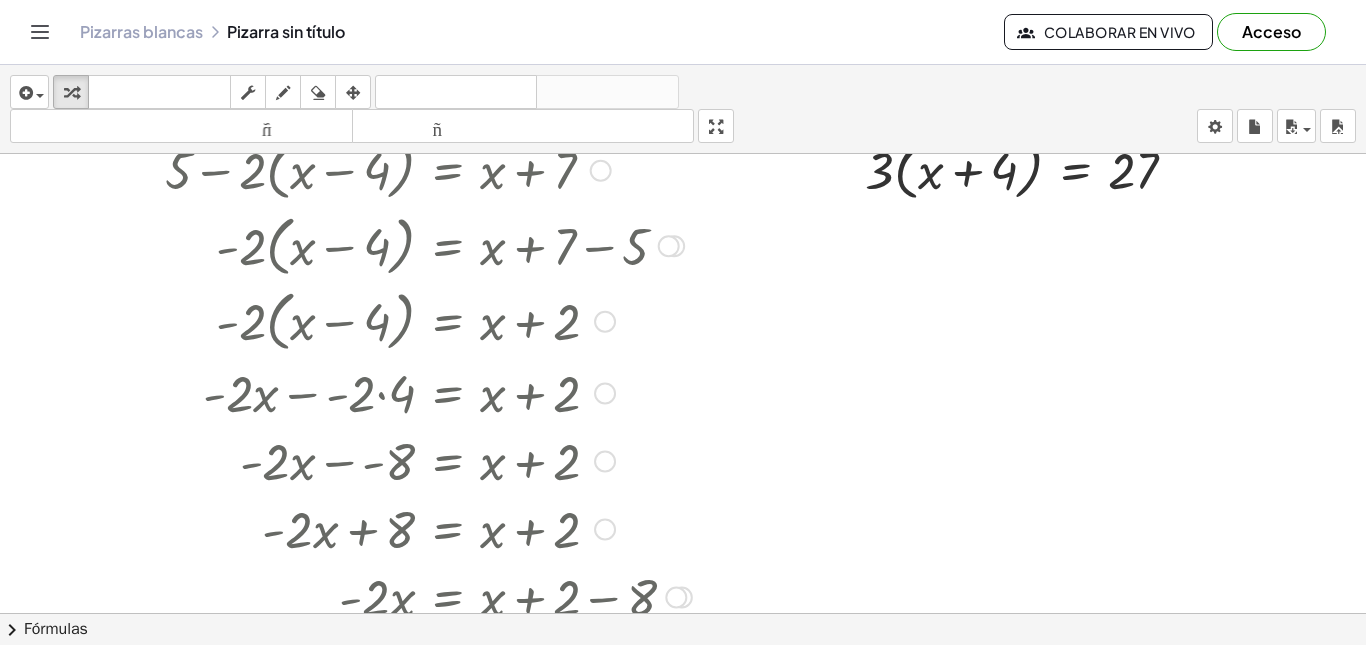 scroll, scrollTop: 0, scrollLeft: 0, axis: both 